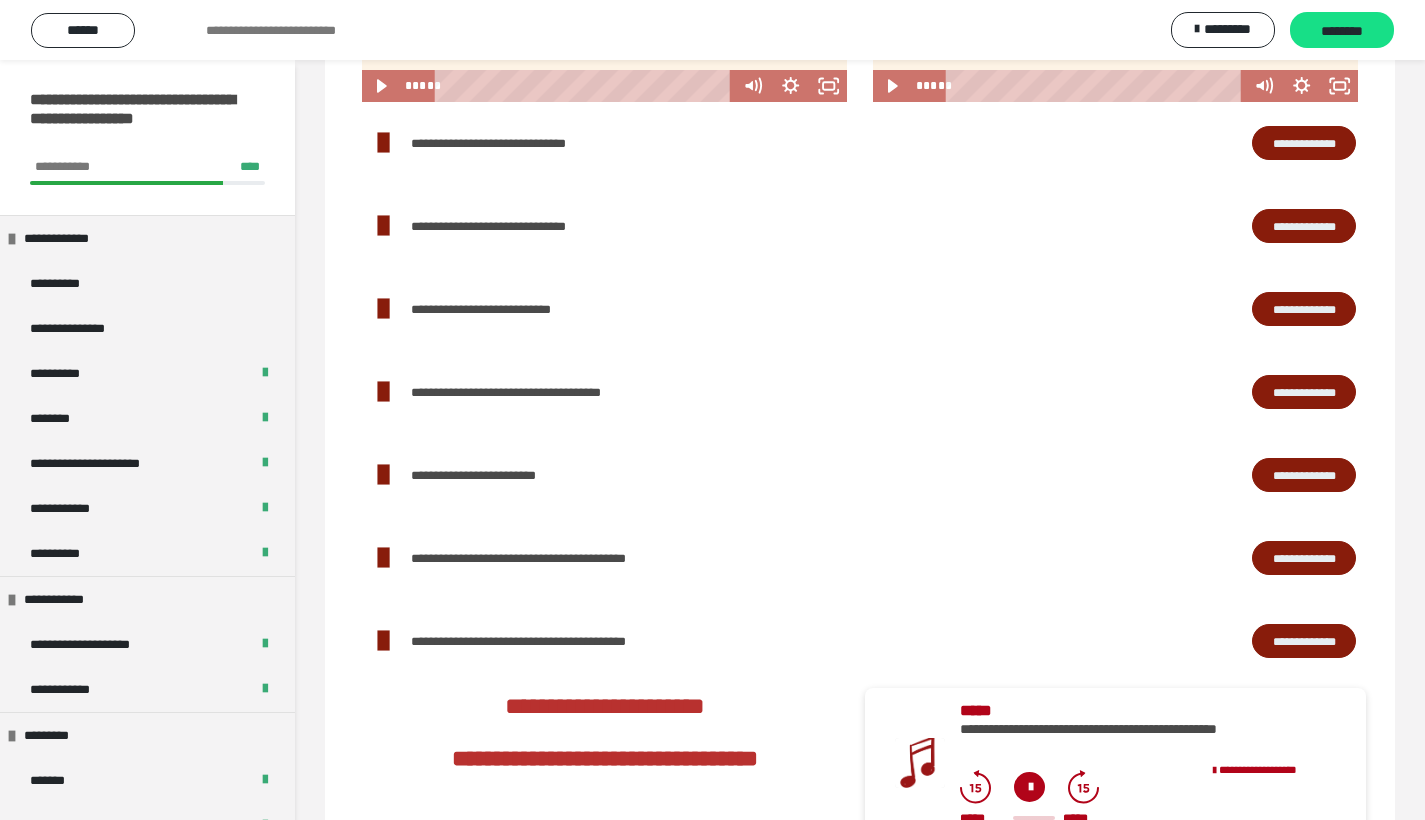 scroll, scrollTop: 2109, scrollLeft: 0, axis: vertical 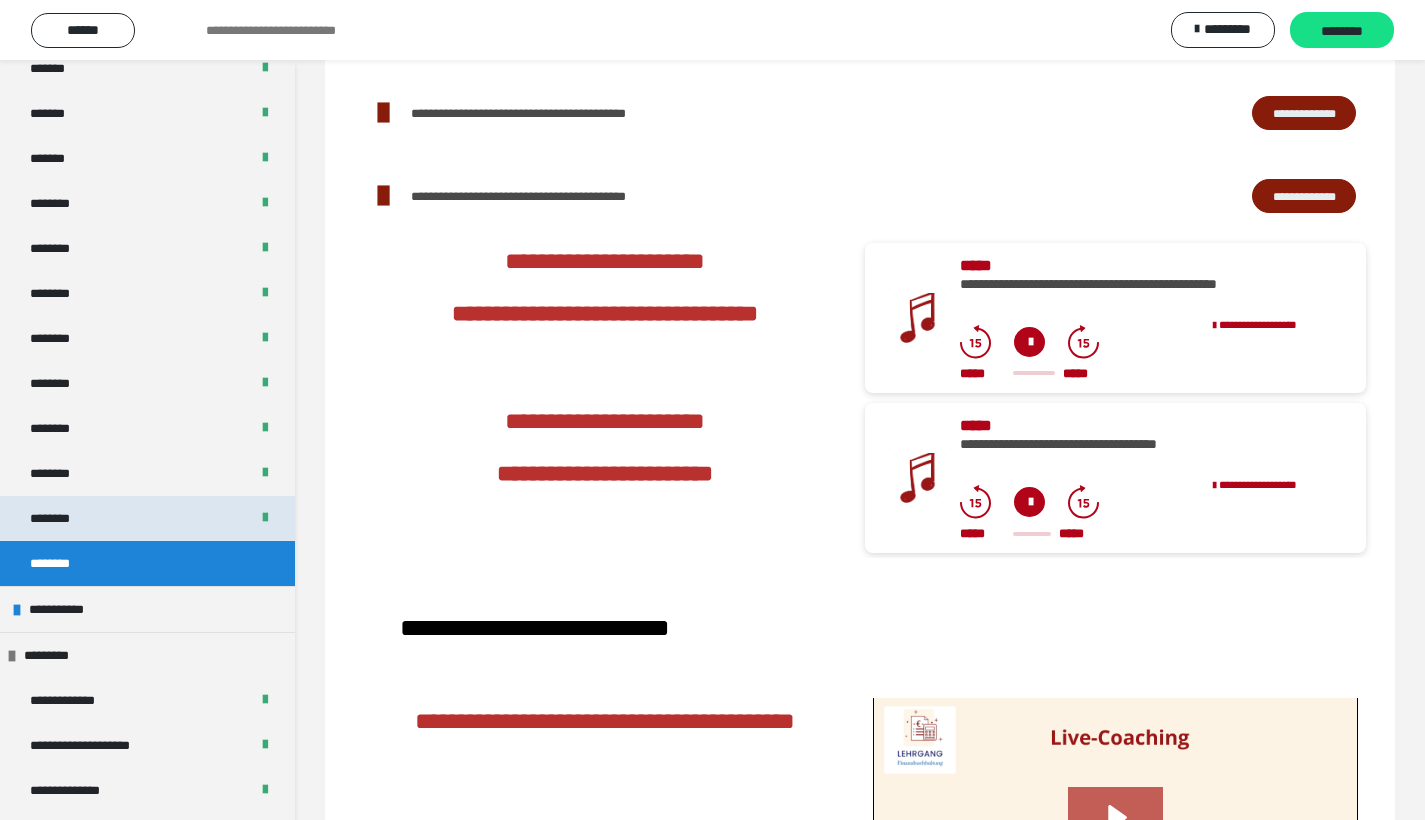 click on "********" at bounding box center (61, 518) 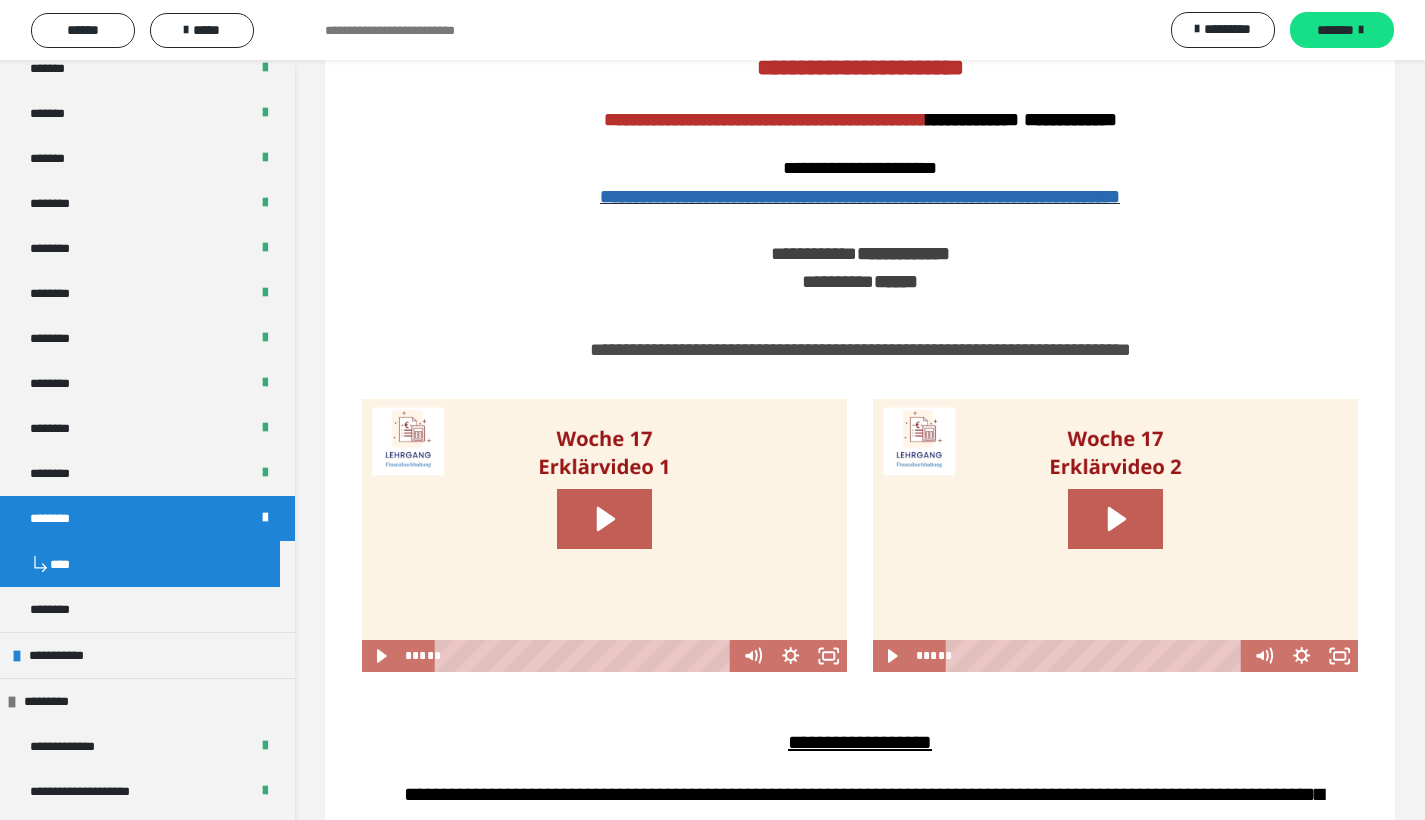 scroll, scrollTop: 1284, scrollLeft: 0, axis: vertical 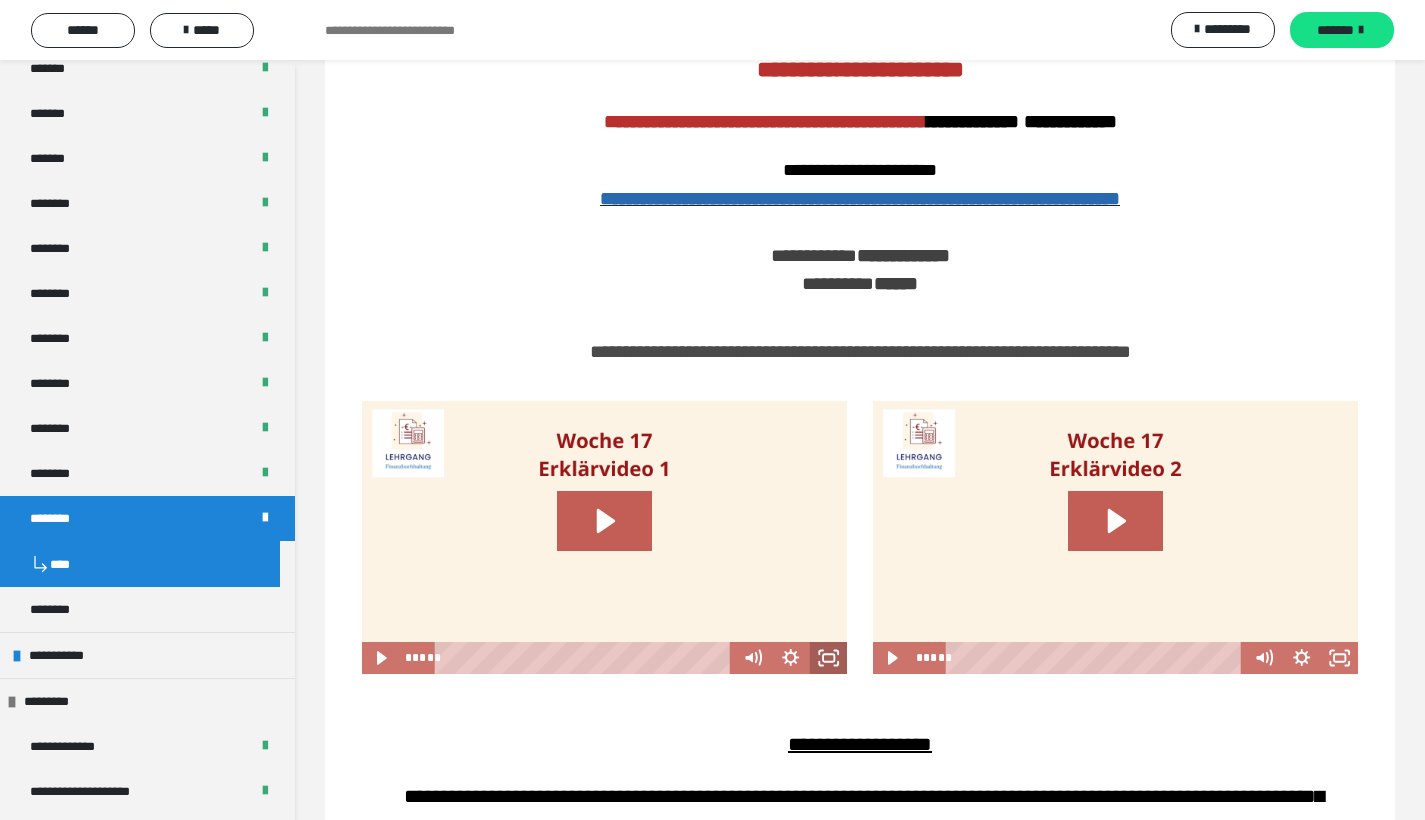 click 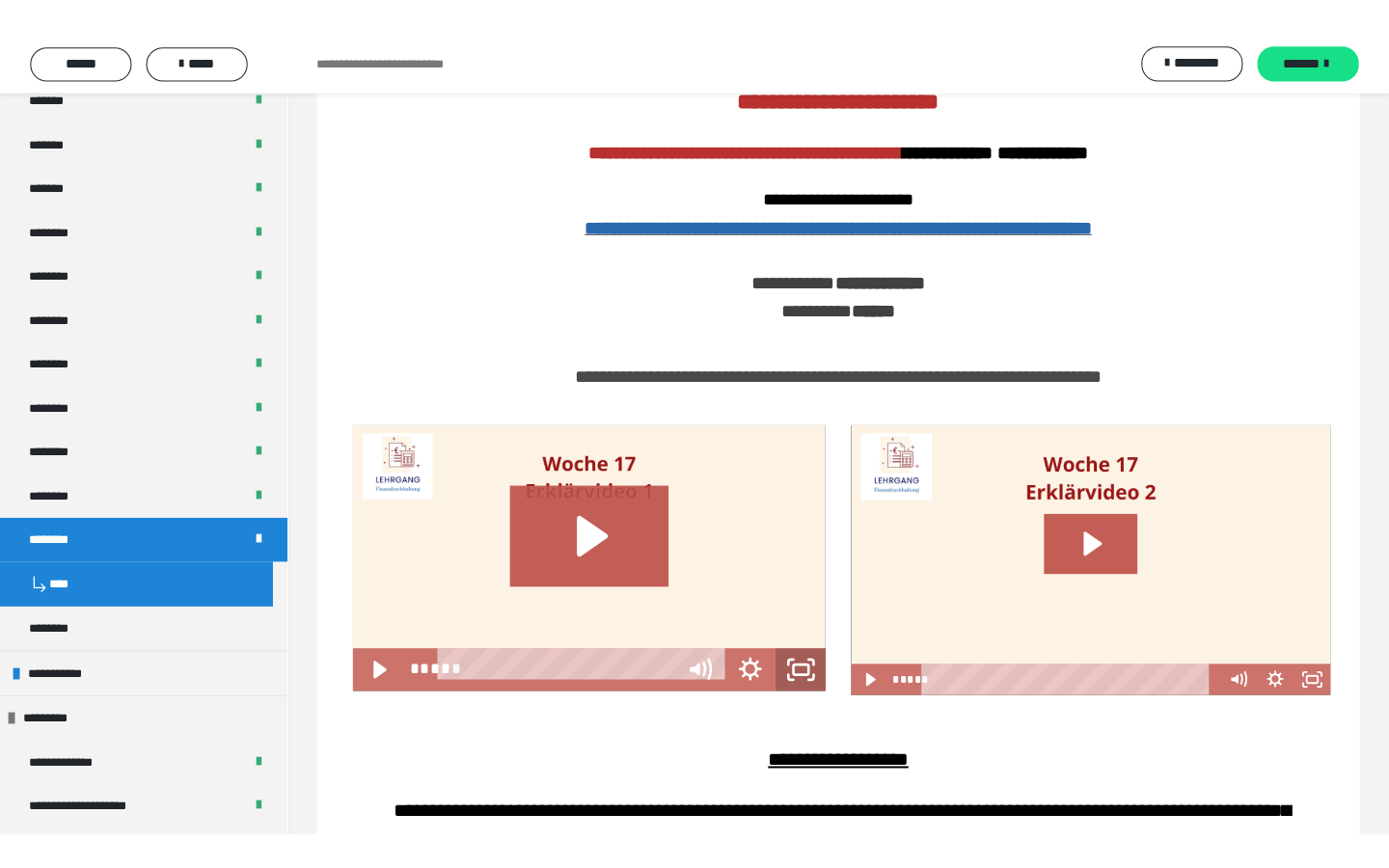 scroll, scrollTop: 0, scrollLeft: 0, axis: both 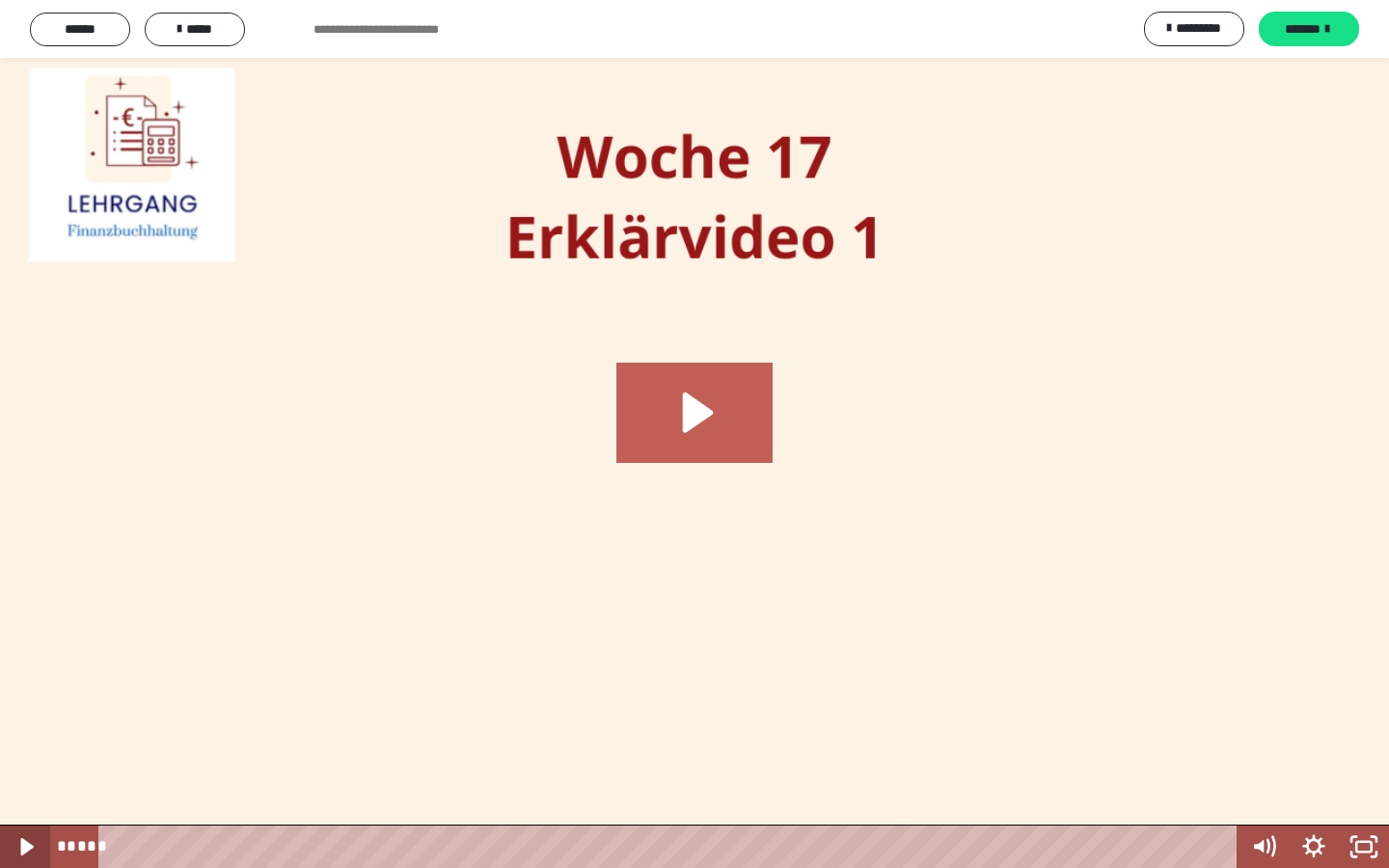 click 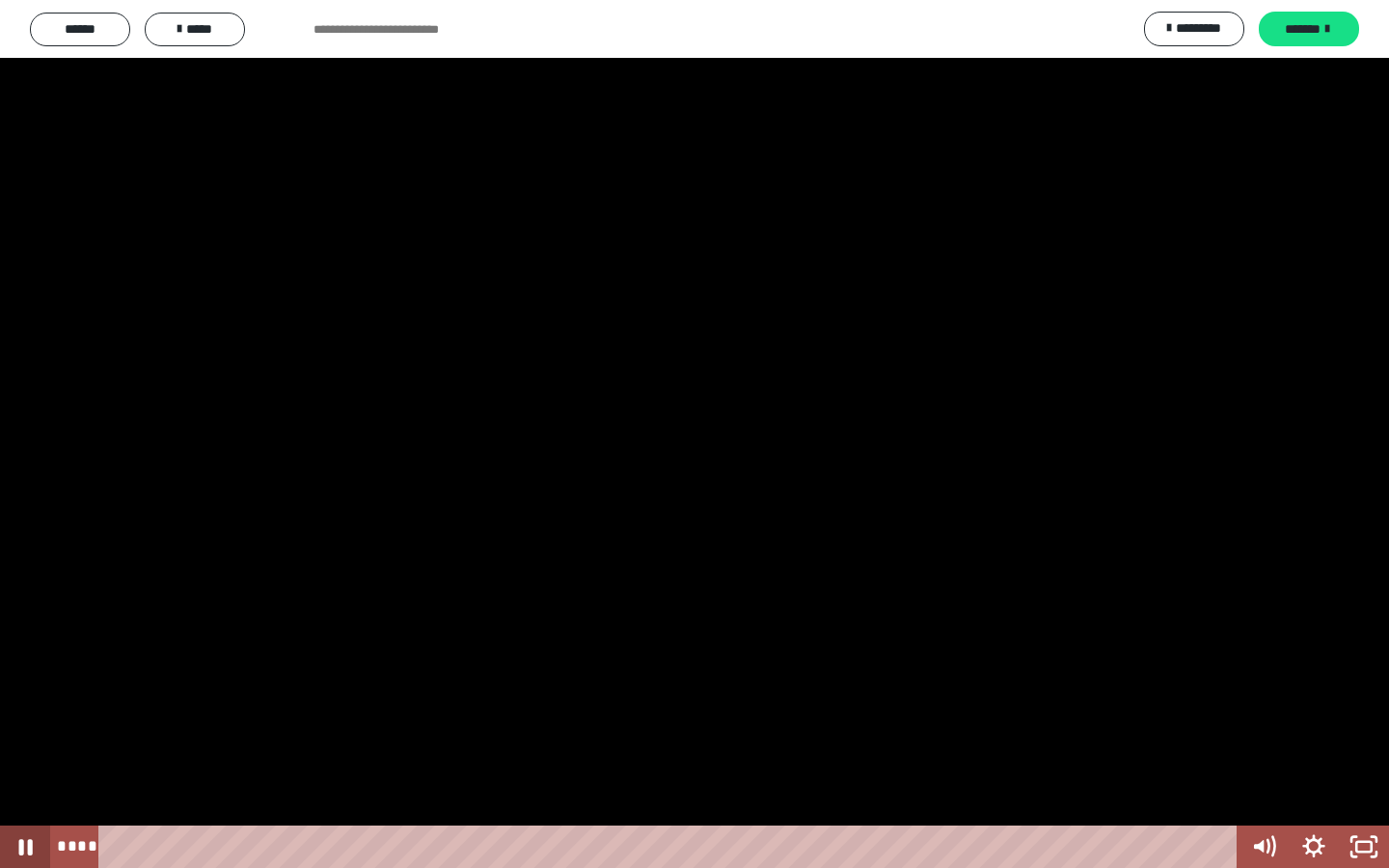 click 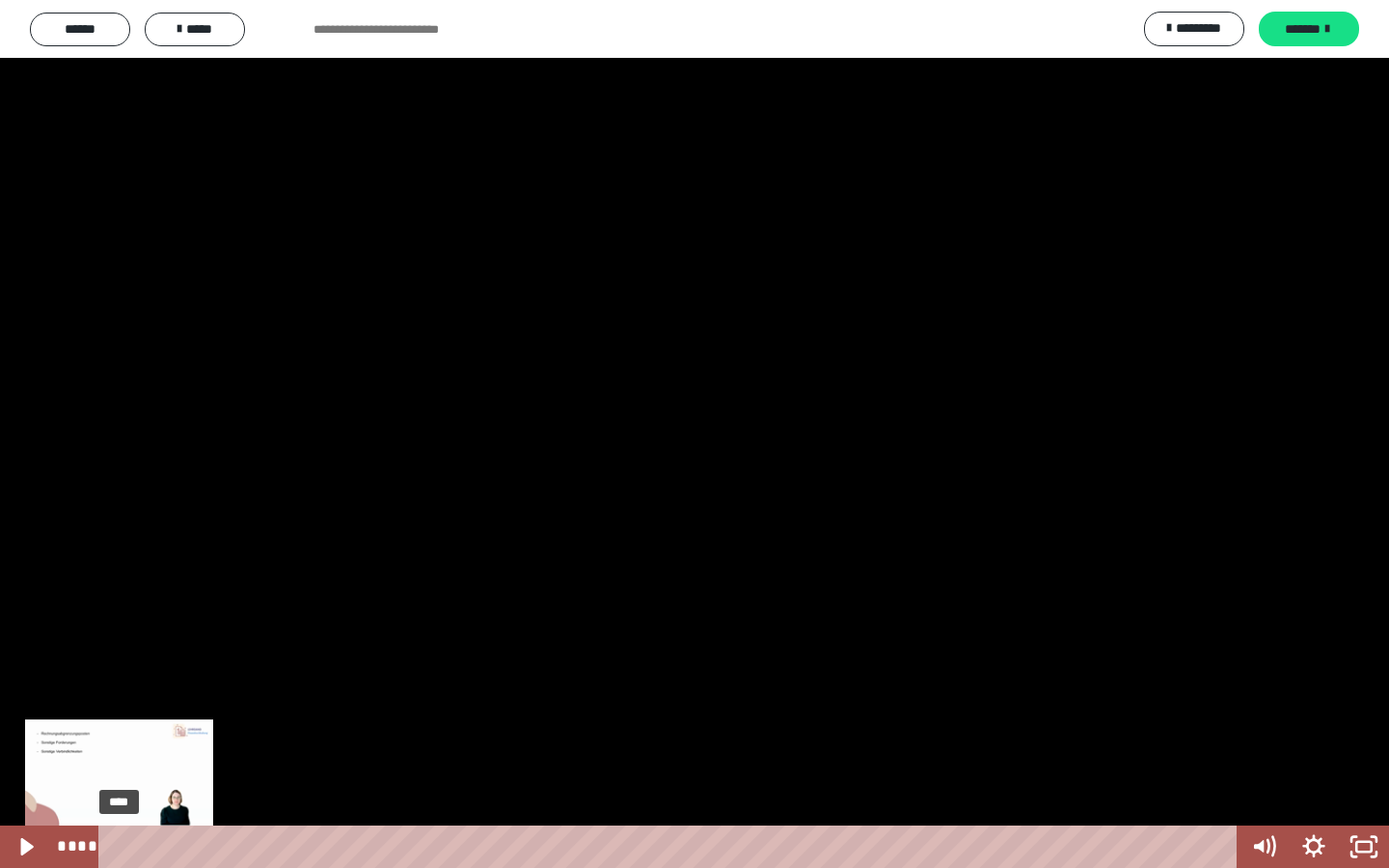 click on "****" at bounding box center [671, 847] 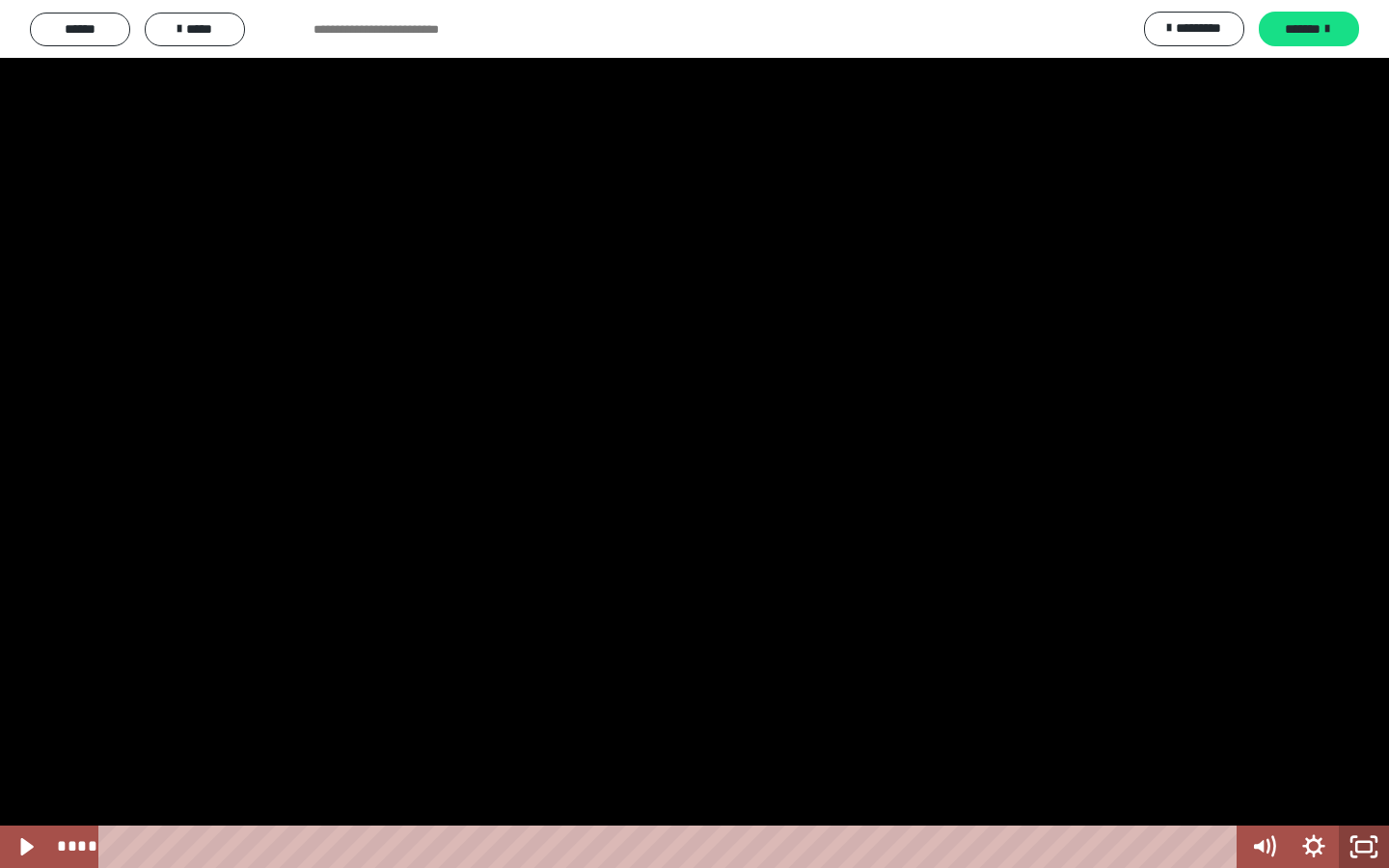 click 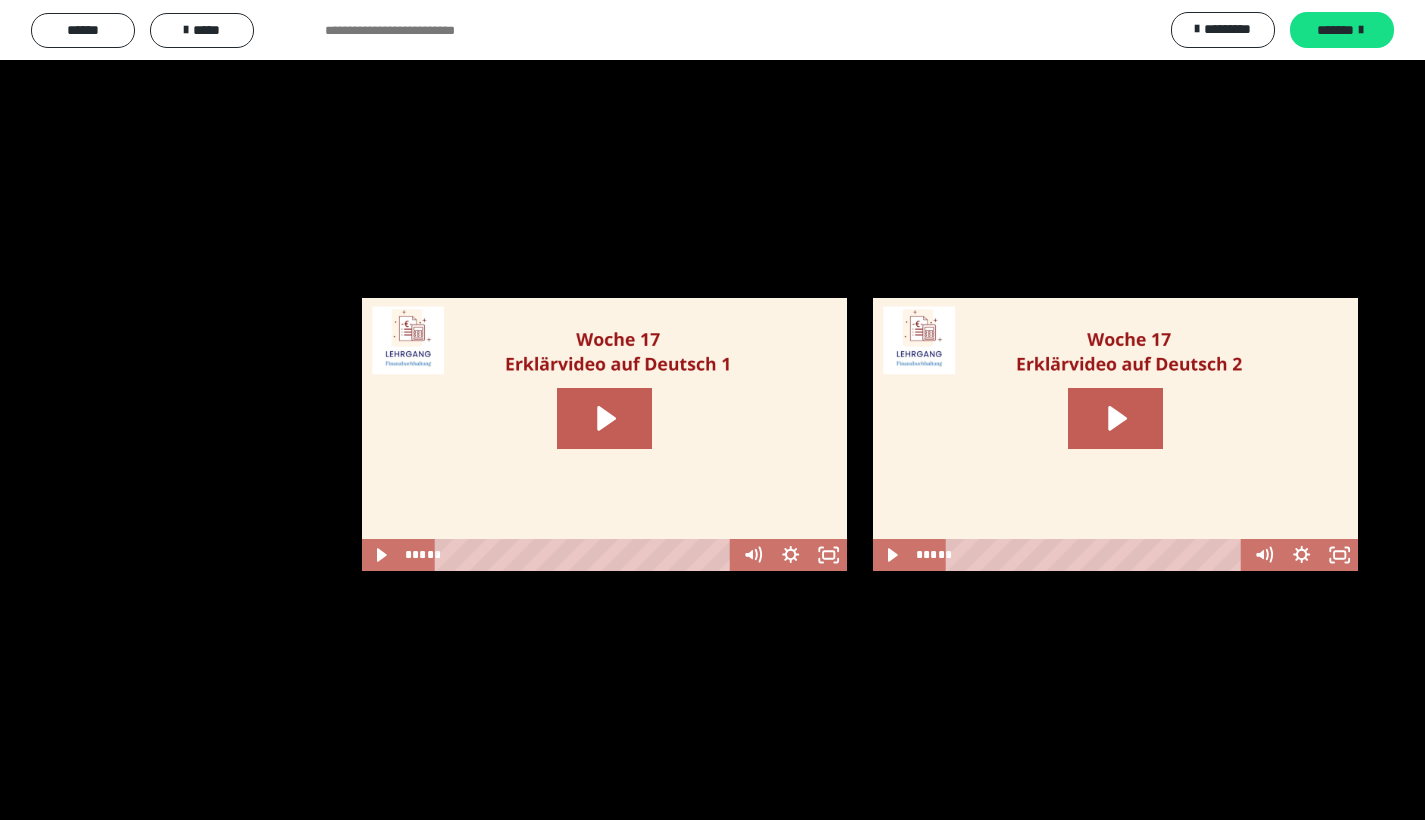 scroll, scrollTop: 1940, scrollLeft: 0, axis: vertical 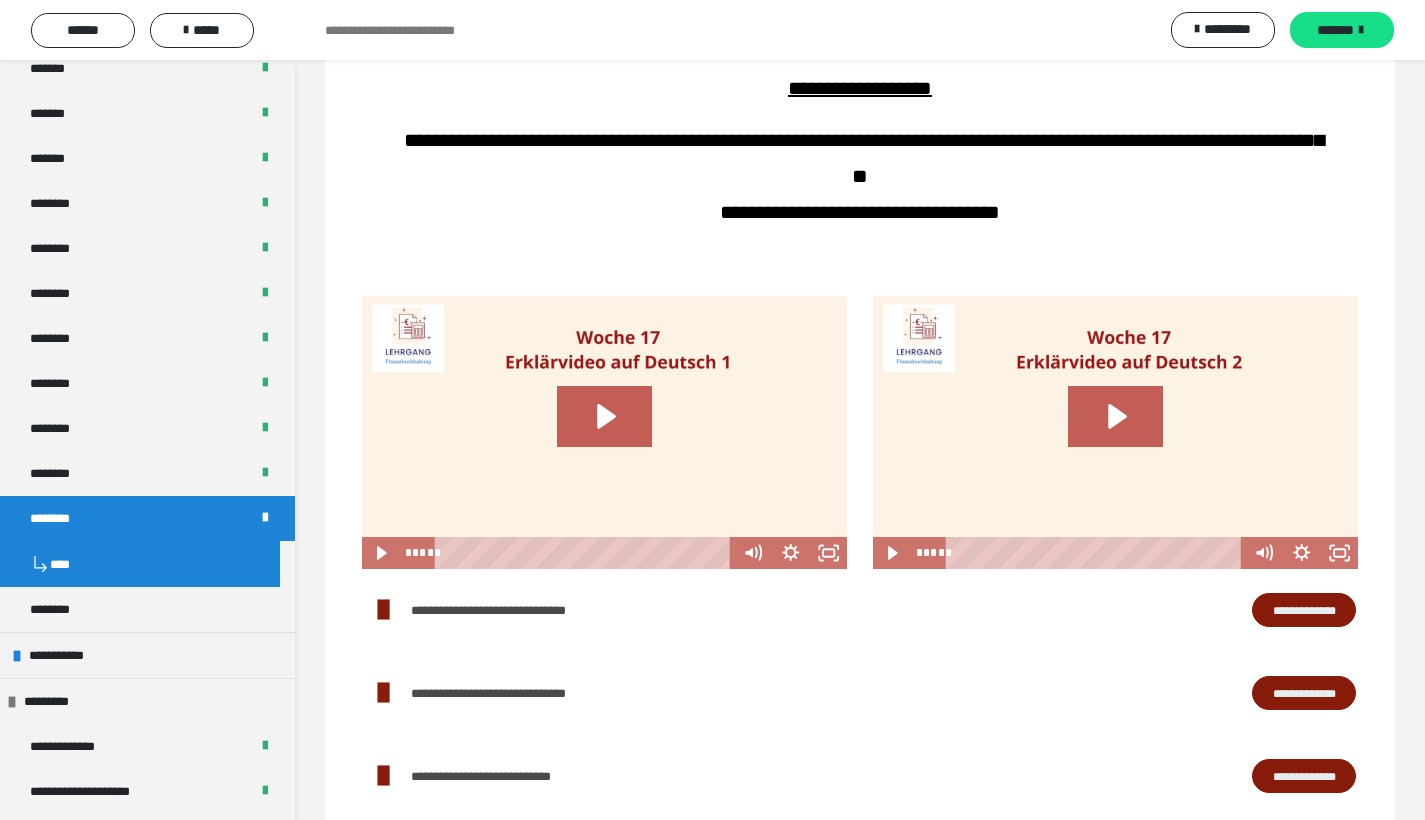 click on "**********" at bounding box center (1304, 610) 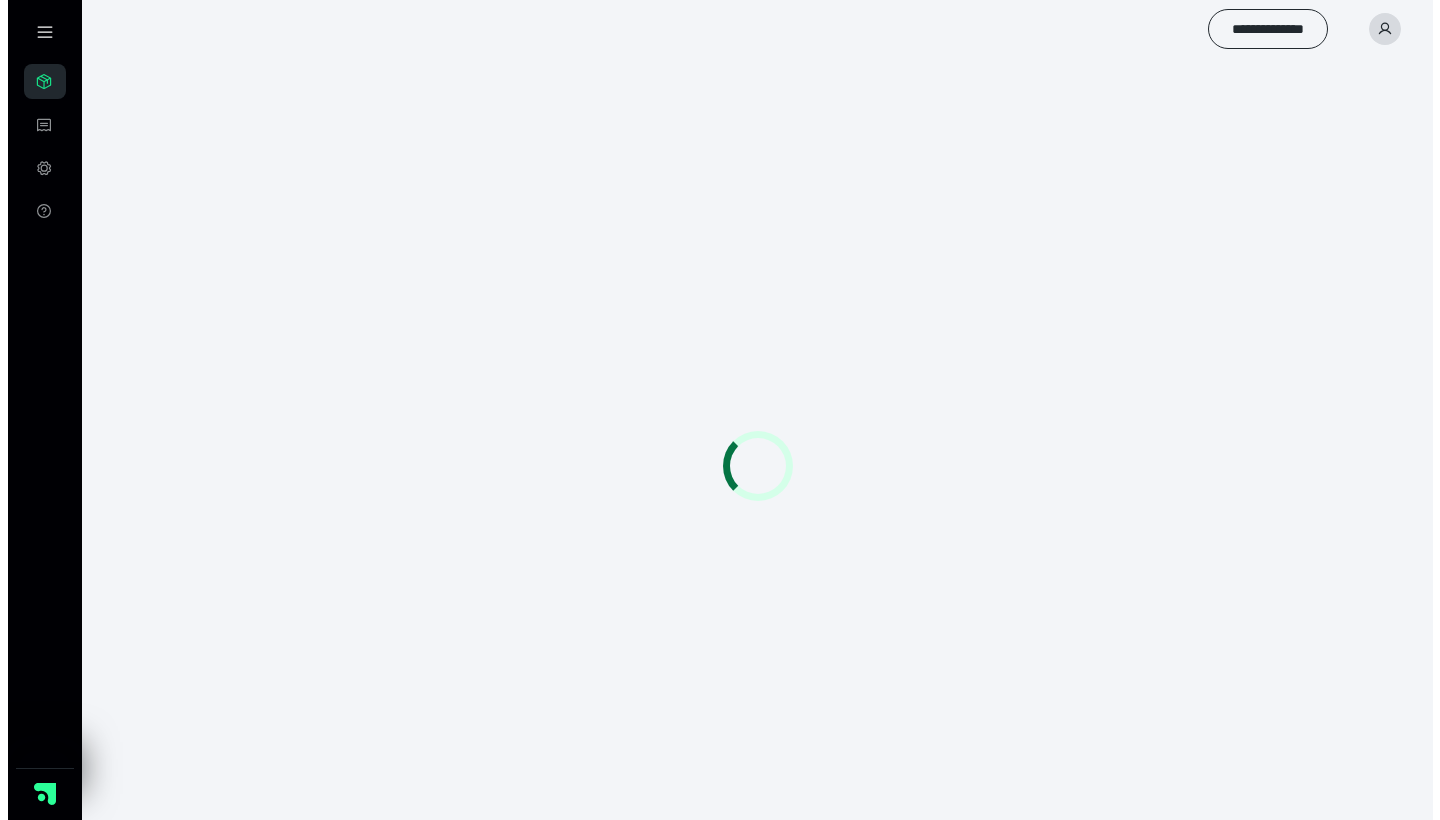 scroll, scrollTop: 0, scrollLeft: 0, axis: both 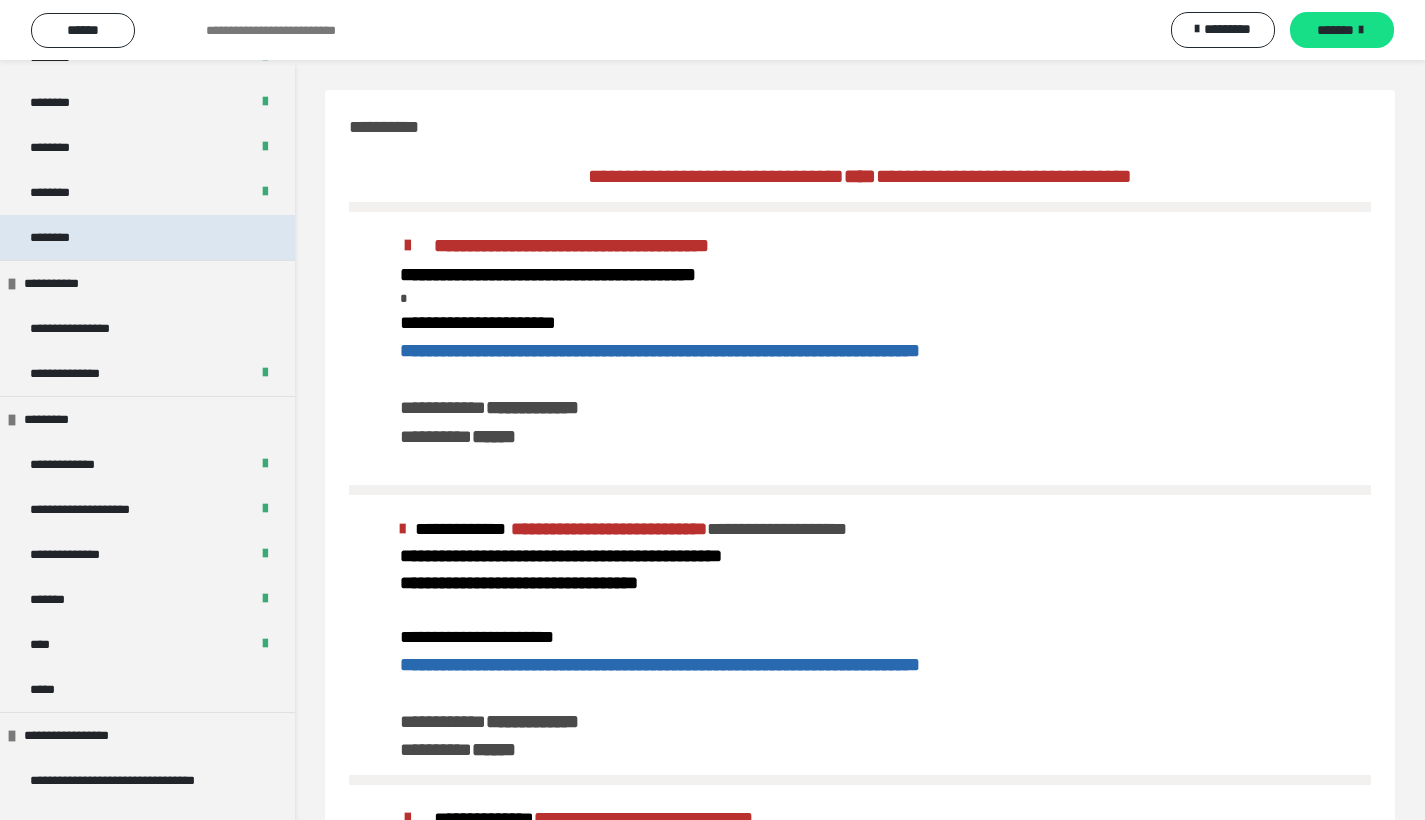 click on "********" at bounding box center [147, 237] 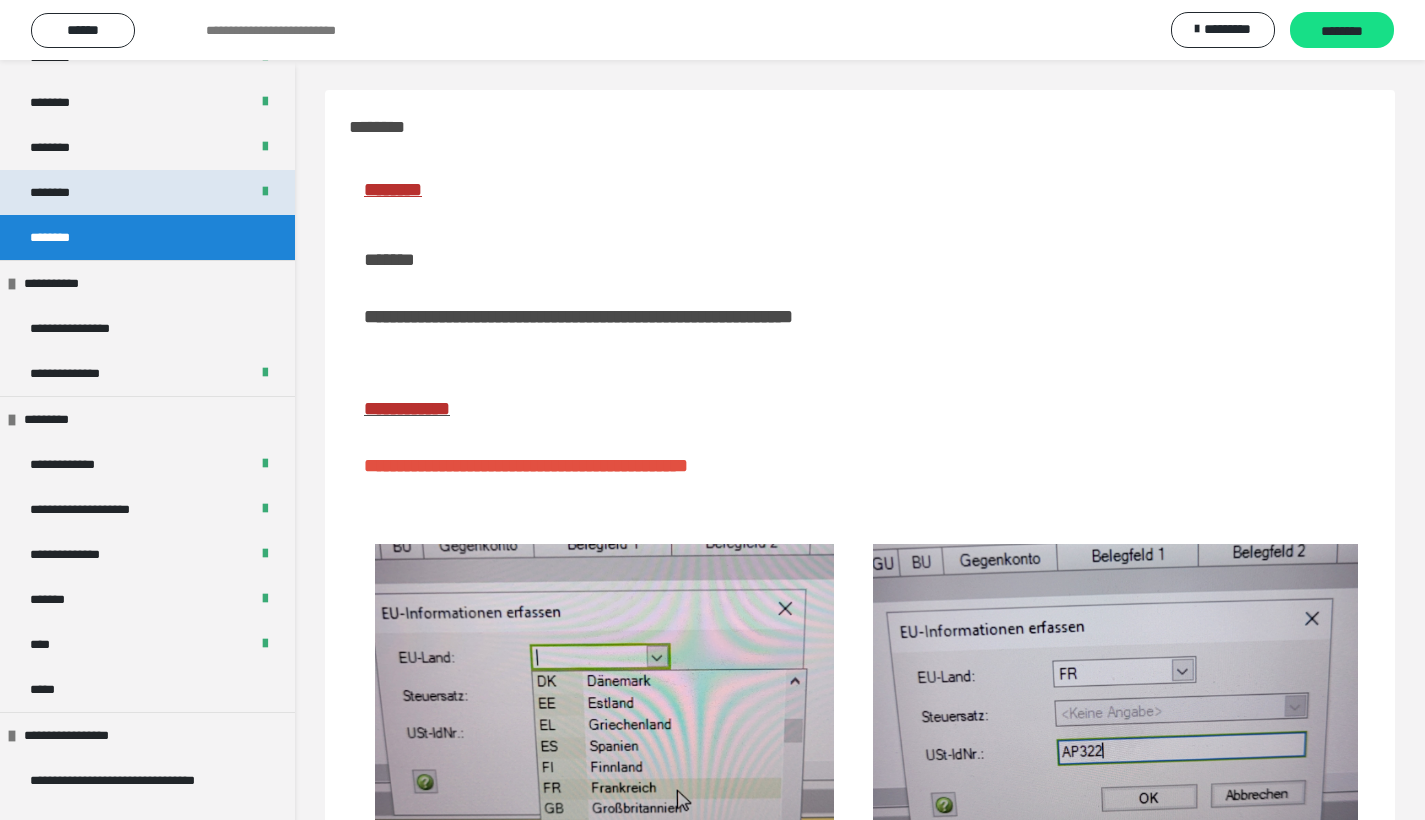 click on "********" at bounding box center (61, 192) 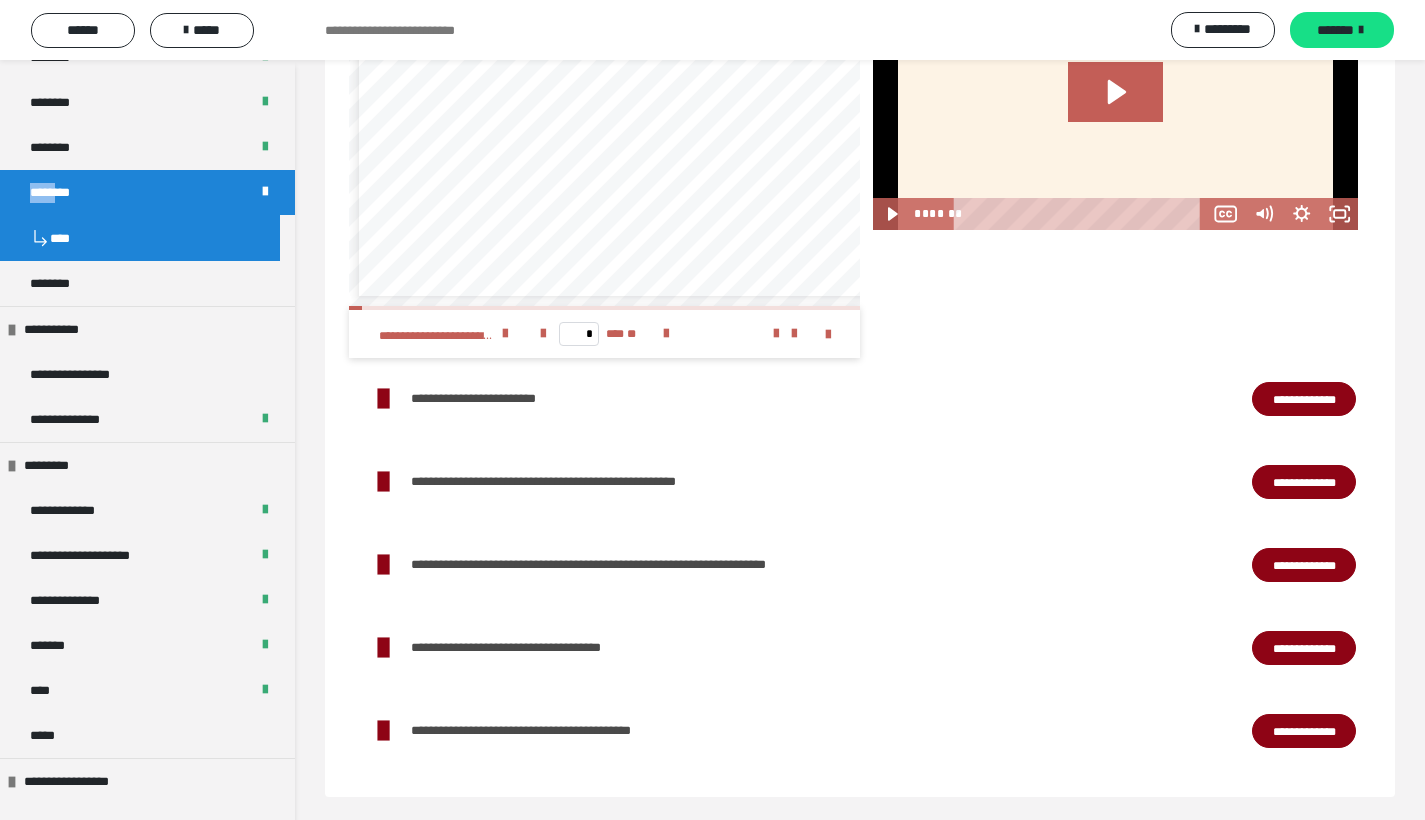 scroll, scrollTop: 4046, scrollLeft: 0, axis: vertical 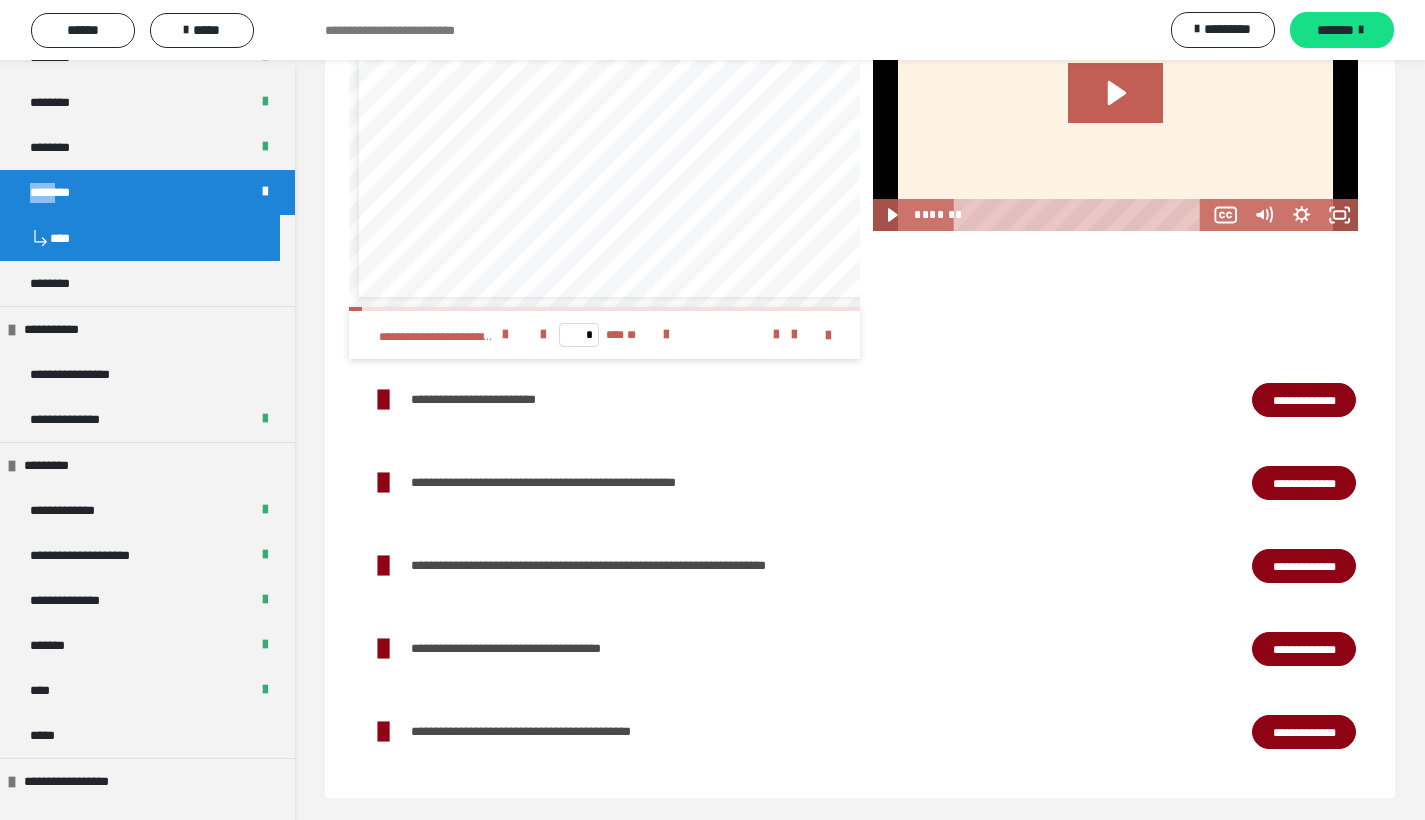 click on "**********" at bounding box center [1304, 400] 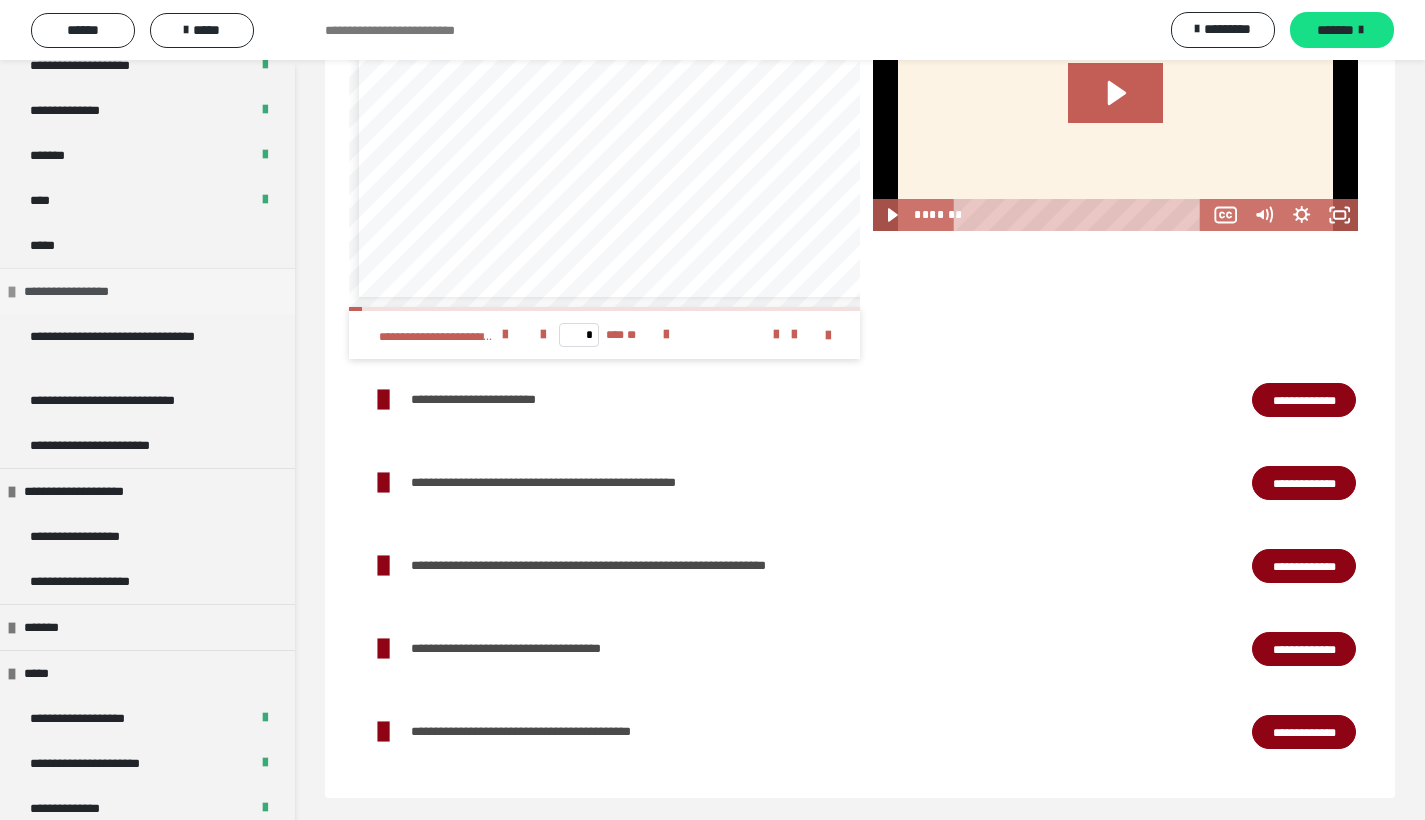 scroll, scrollTop: 1802, scrollLeft: 0, axis: vertical 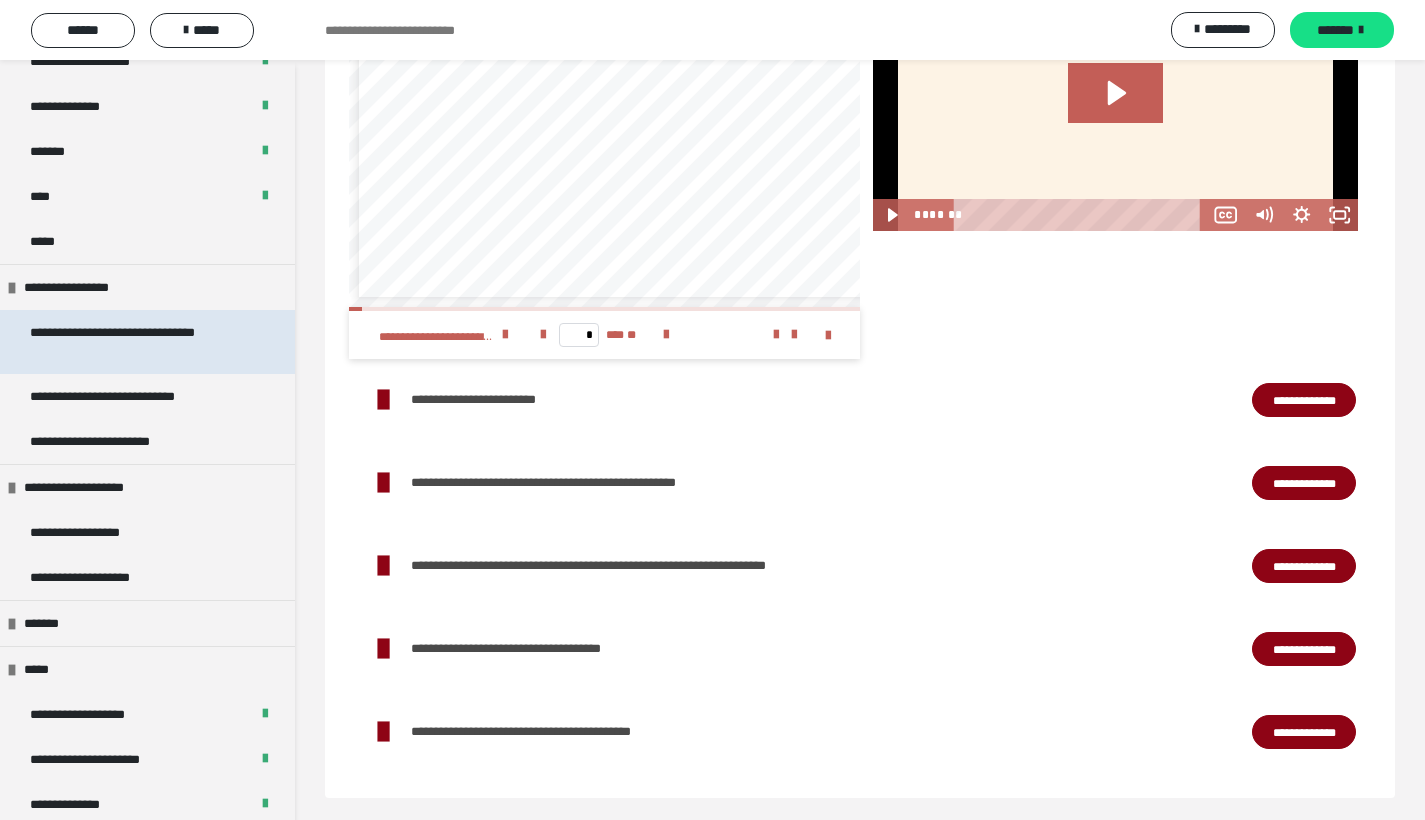 click on "**********" at bounding box center (132, 342) 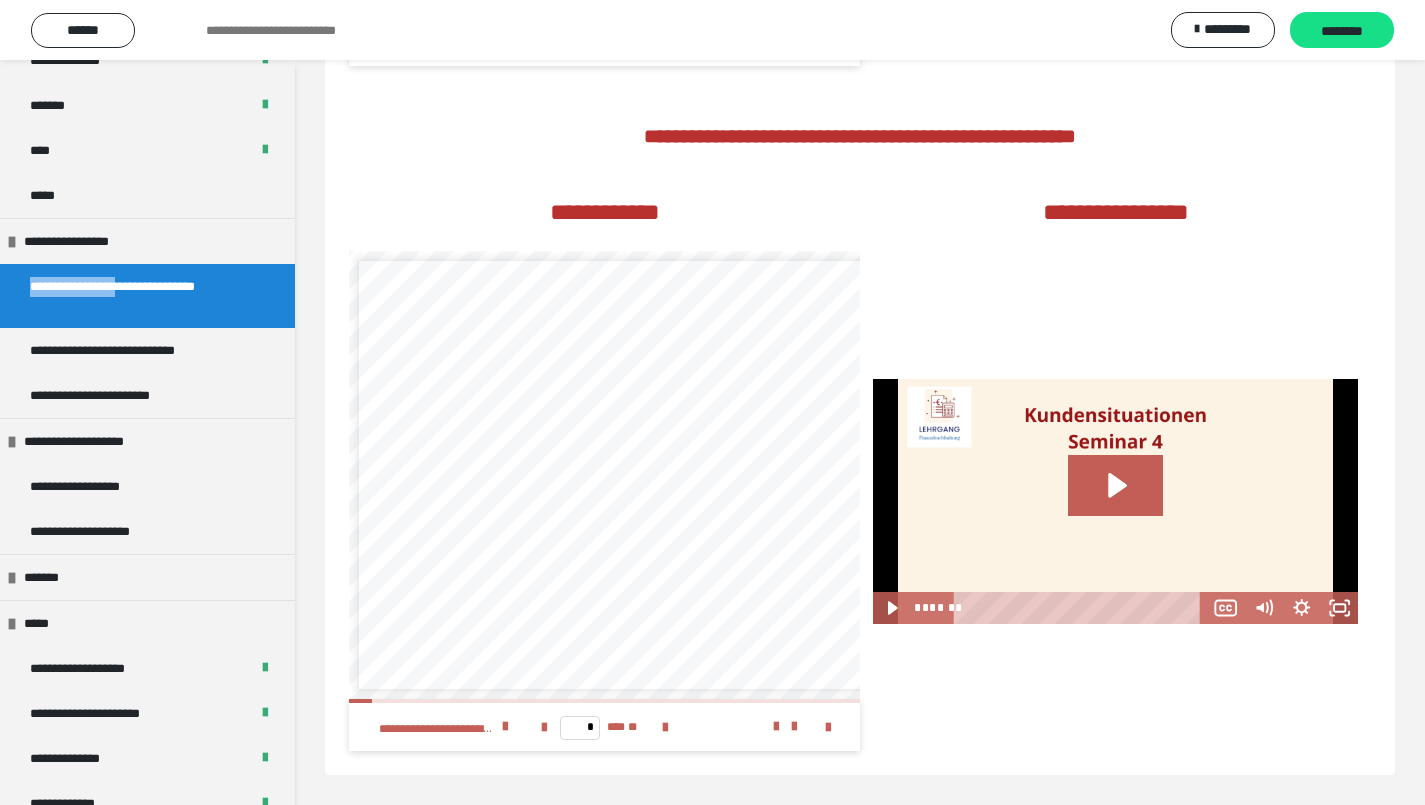 scroll, scrollTop: 2550, scrollLeft: 0, axis: vertical 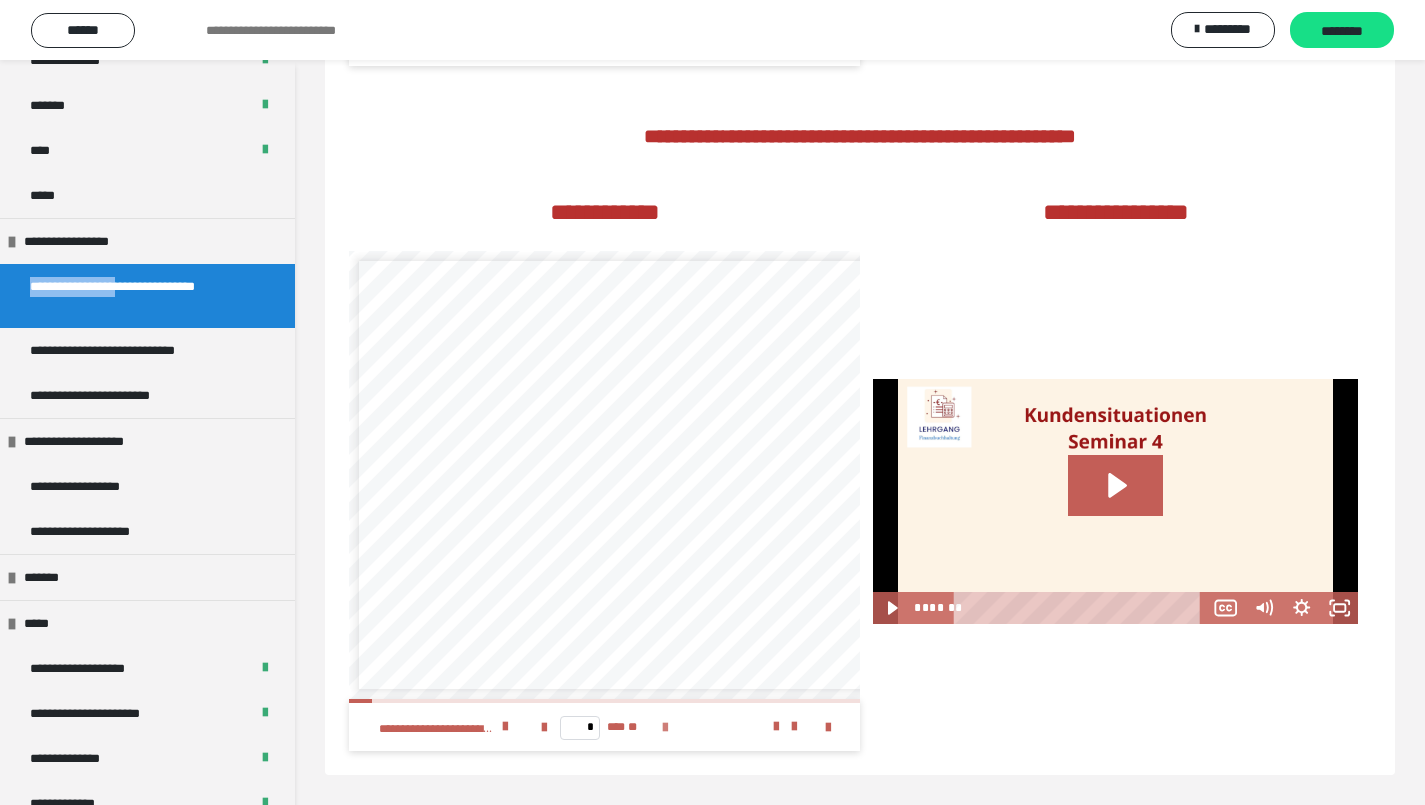 click at bounding box center [665, 728] 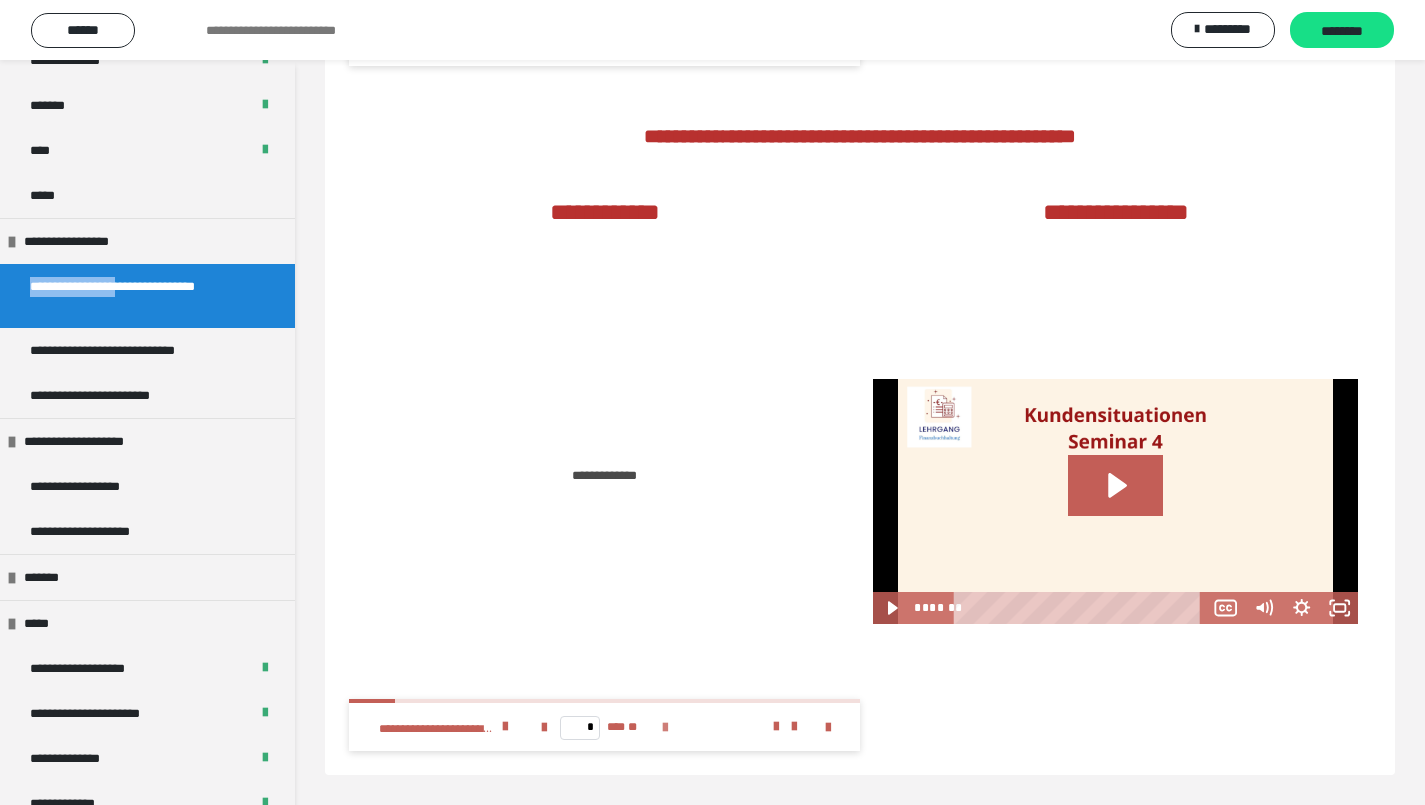scroll, scrollTop: 0, scrollLeft: 0, axis: both 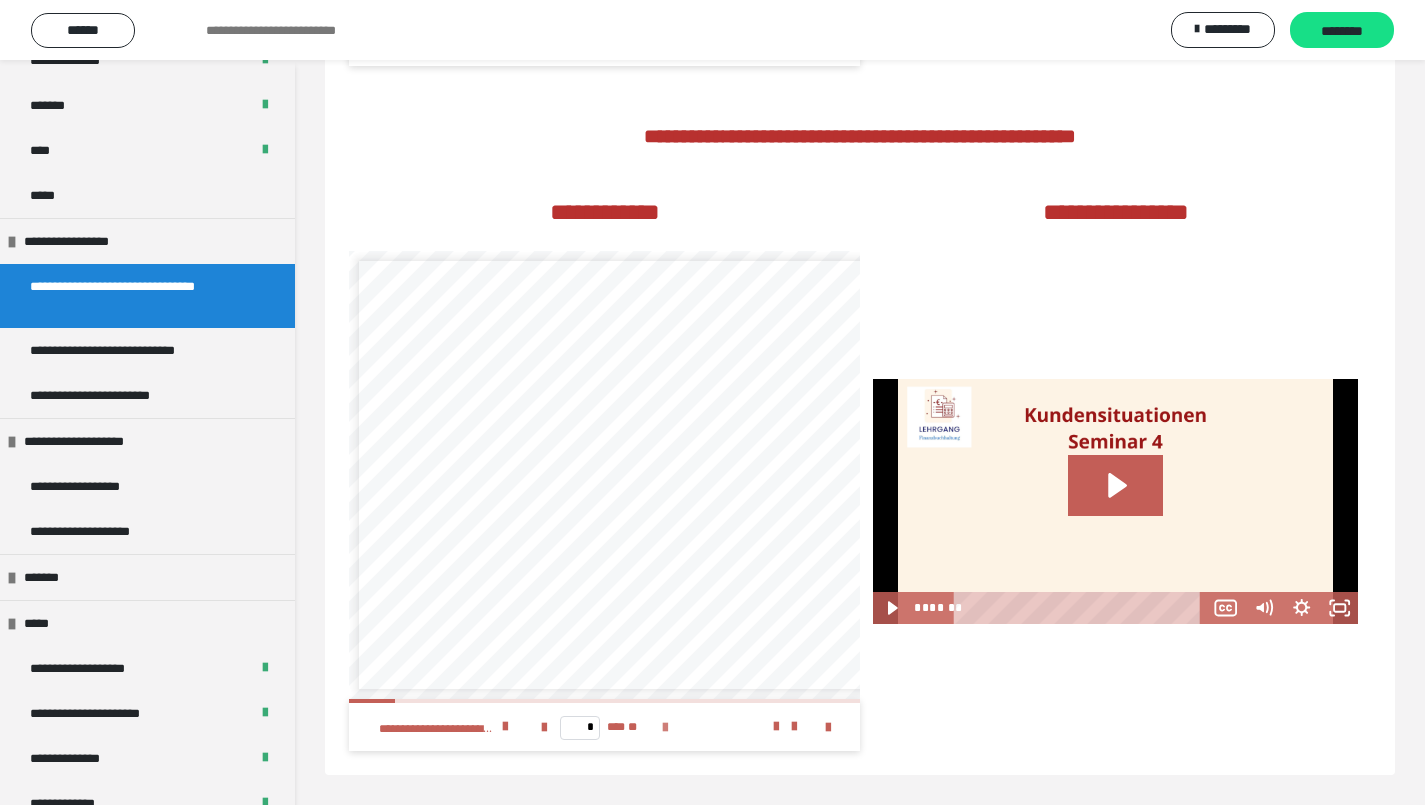 click at bounding box center [665, 728] 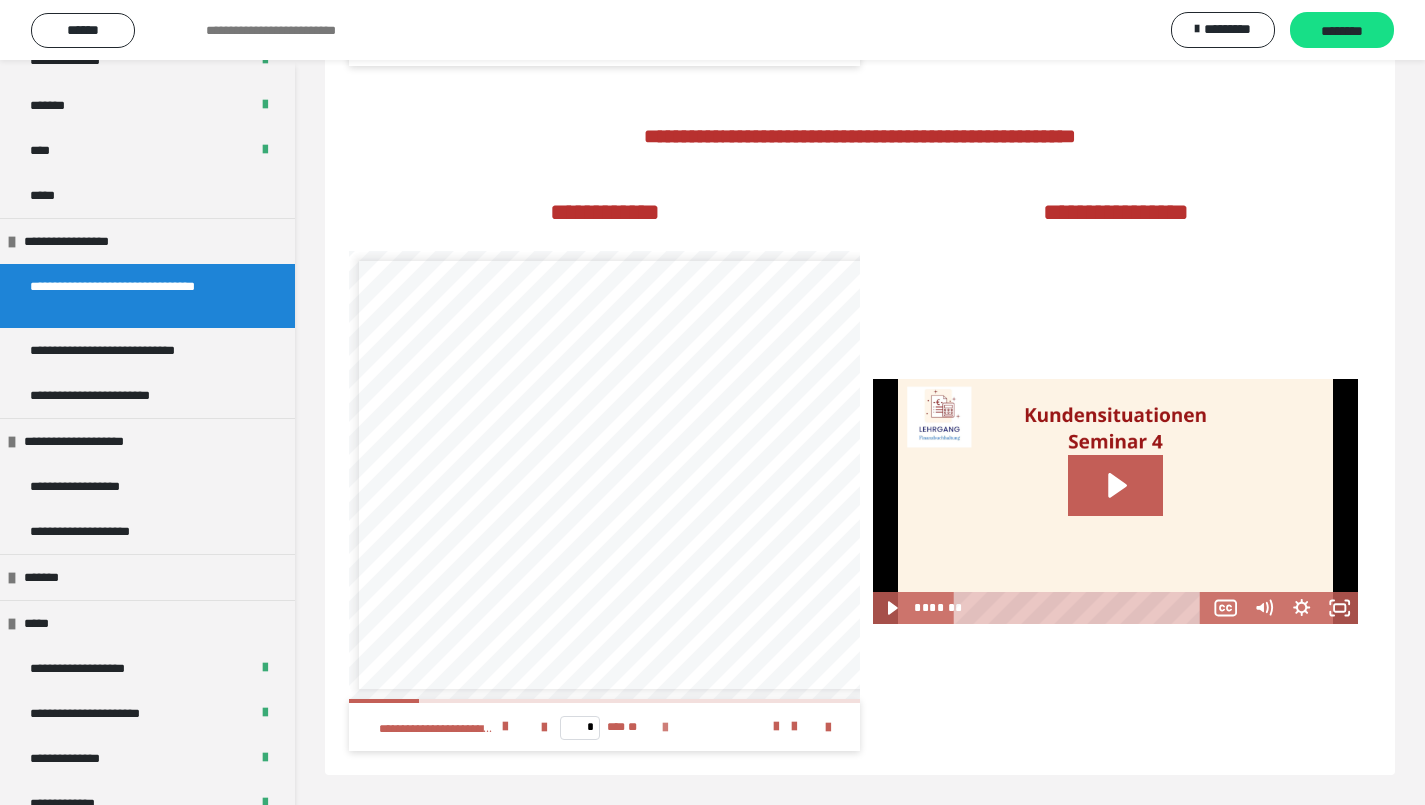 click at bounding box center [665, 728] 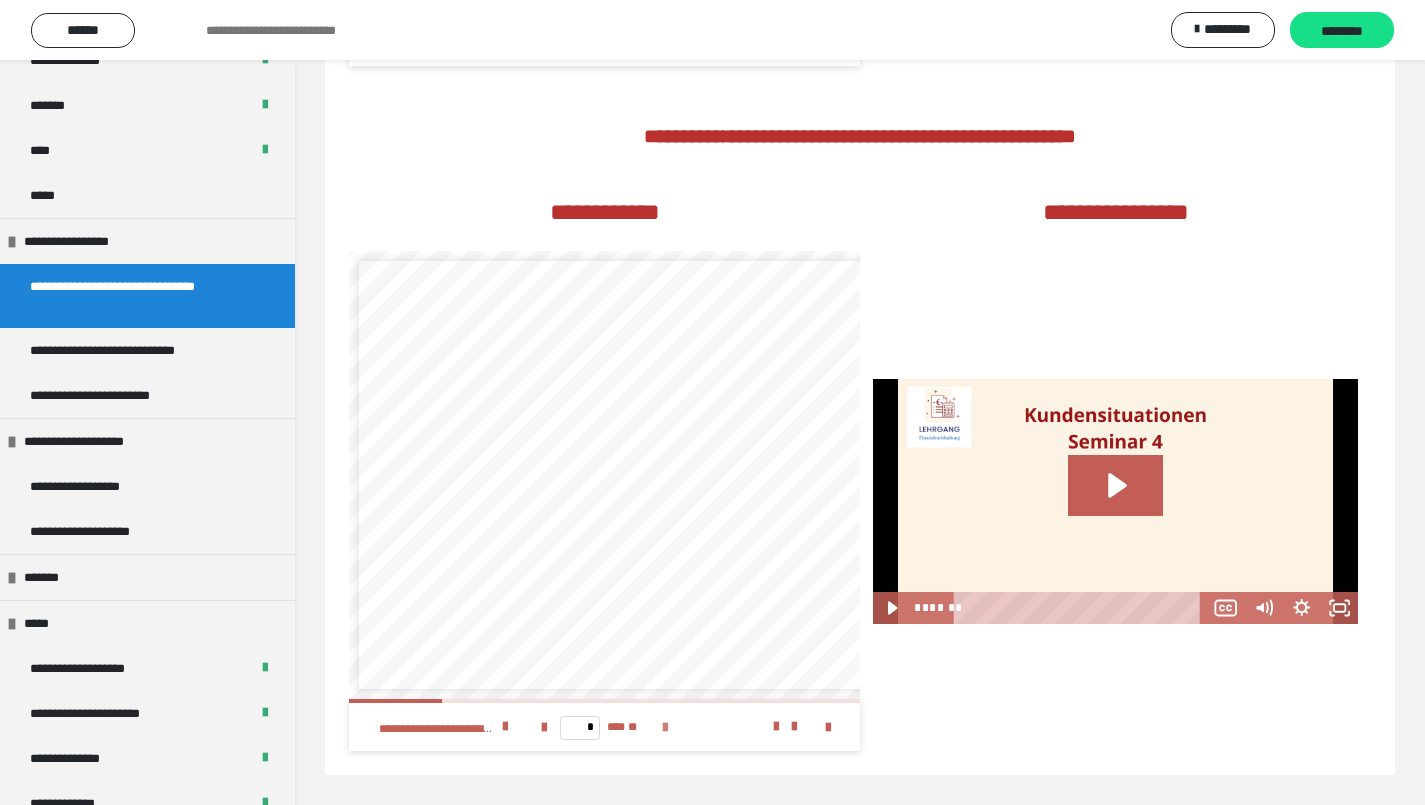 click at bounding box center [665, 728] 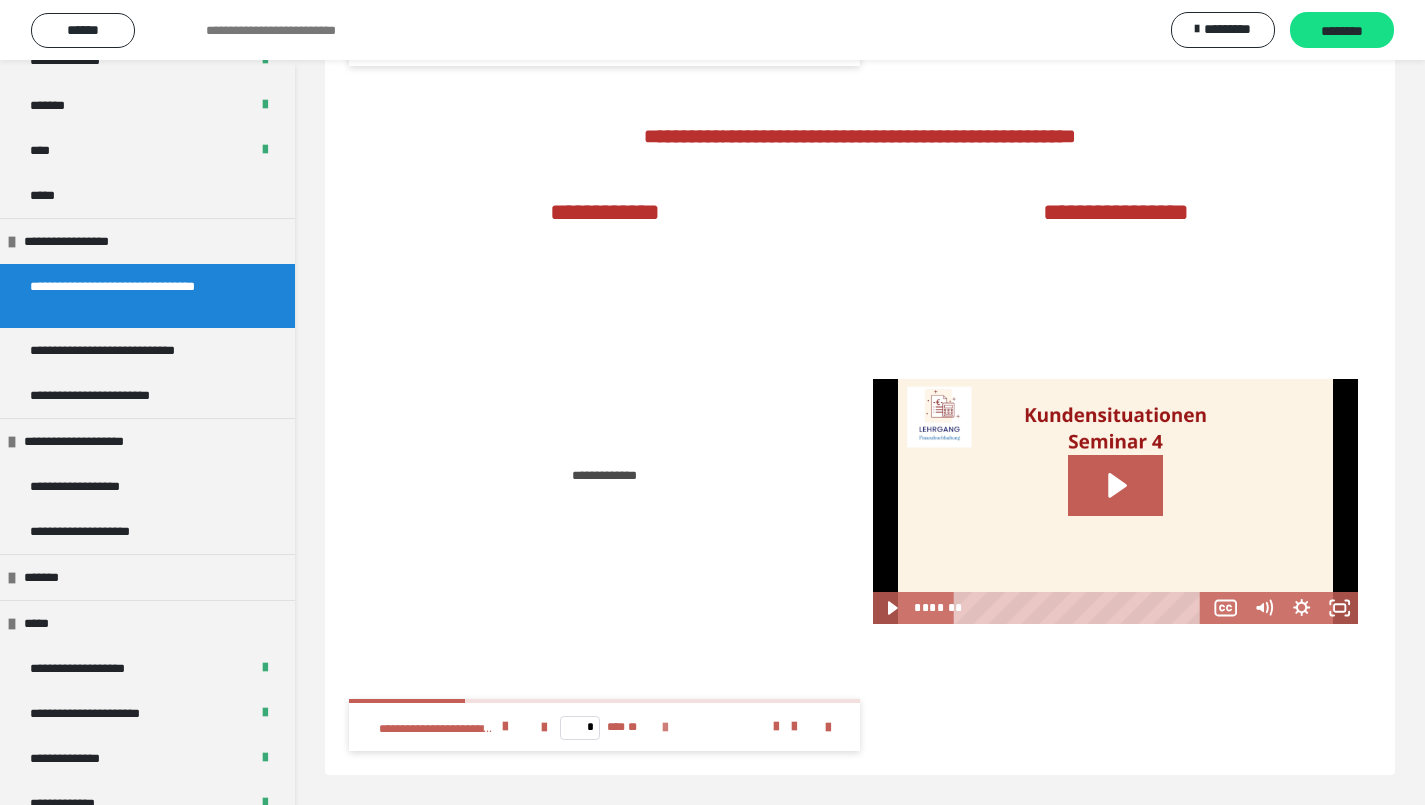 type on "*" 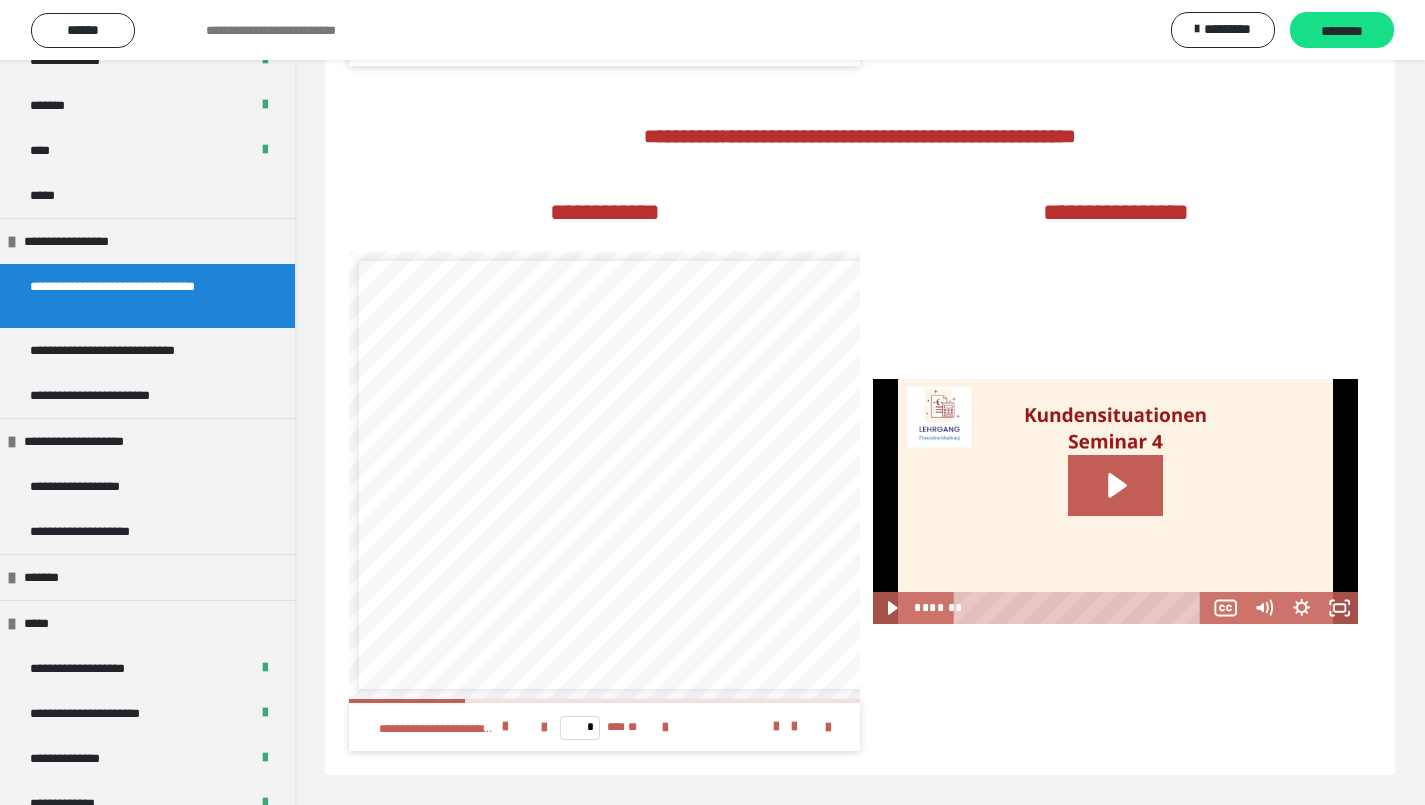scroll, scrollTop: 8, scrollLeft: 0, axis: vertical 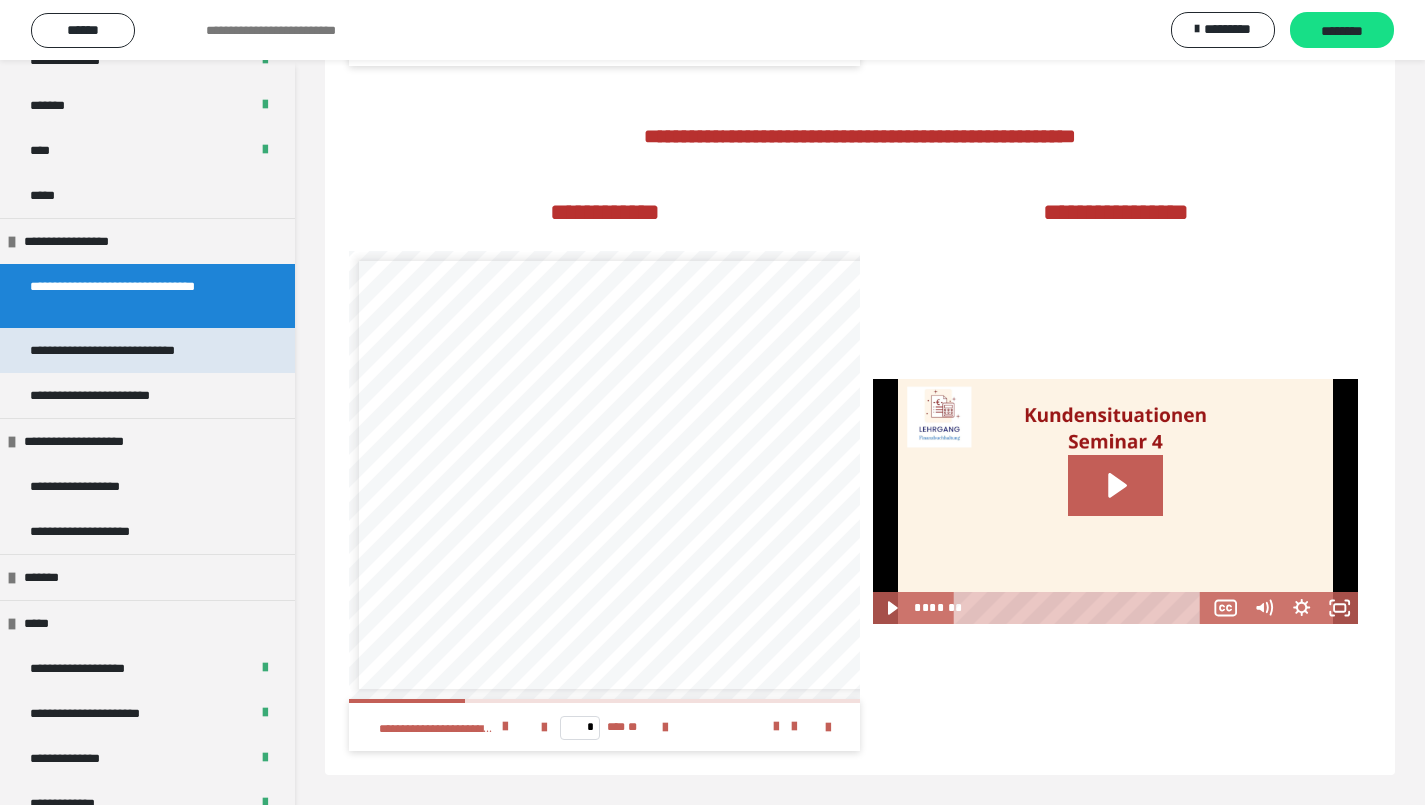 click on "**********" at bounding box center [131, 350] 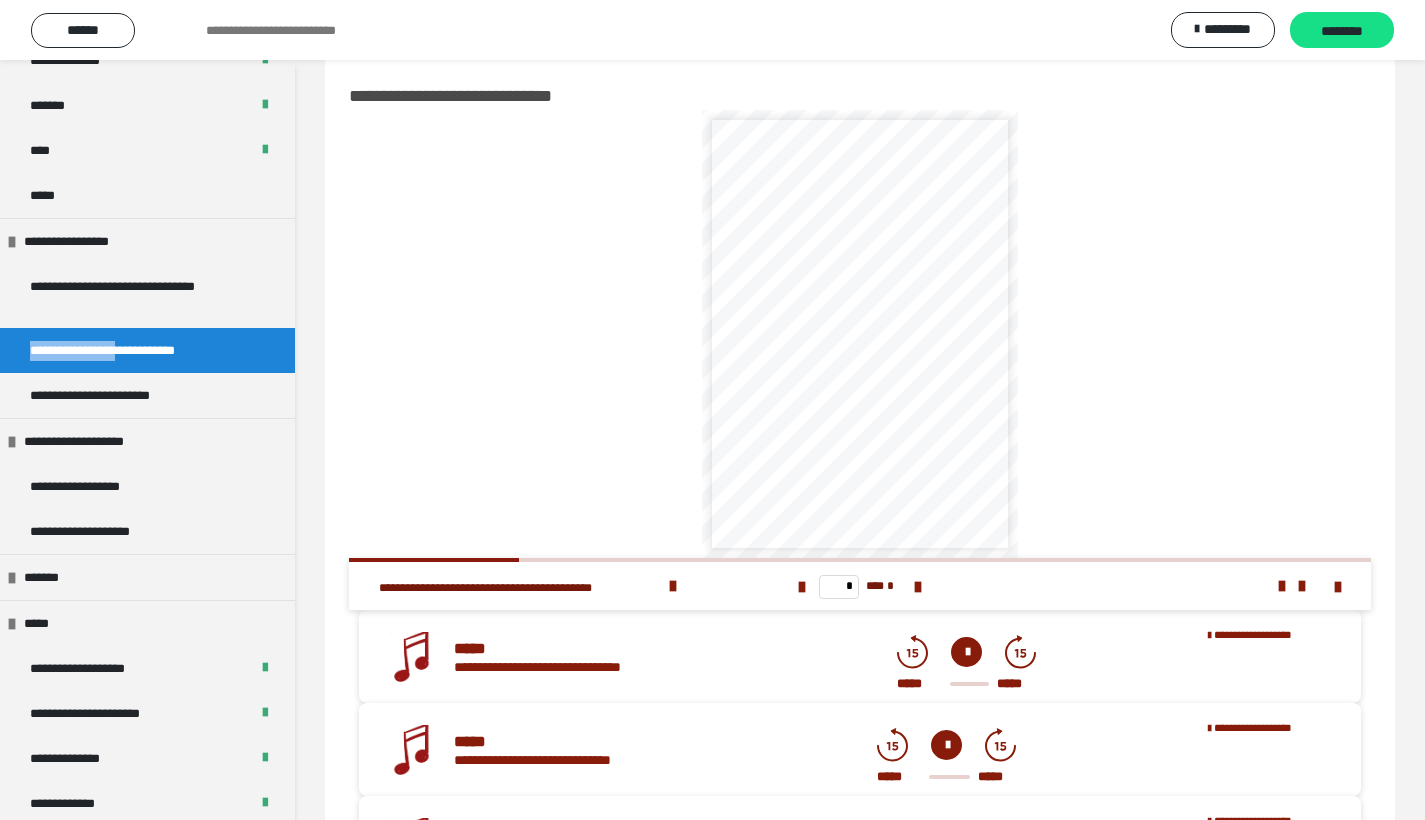 scroll, scrollTop: 42, scrollLeft: 0, axis: vertical 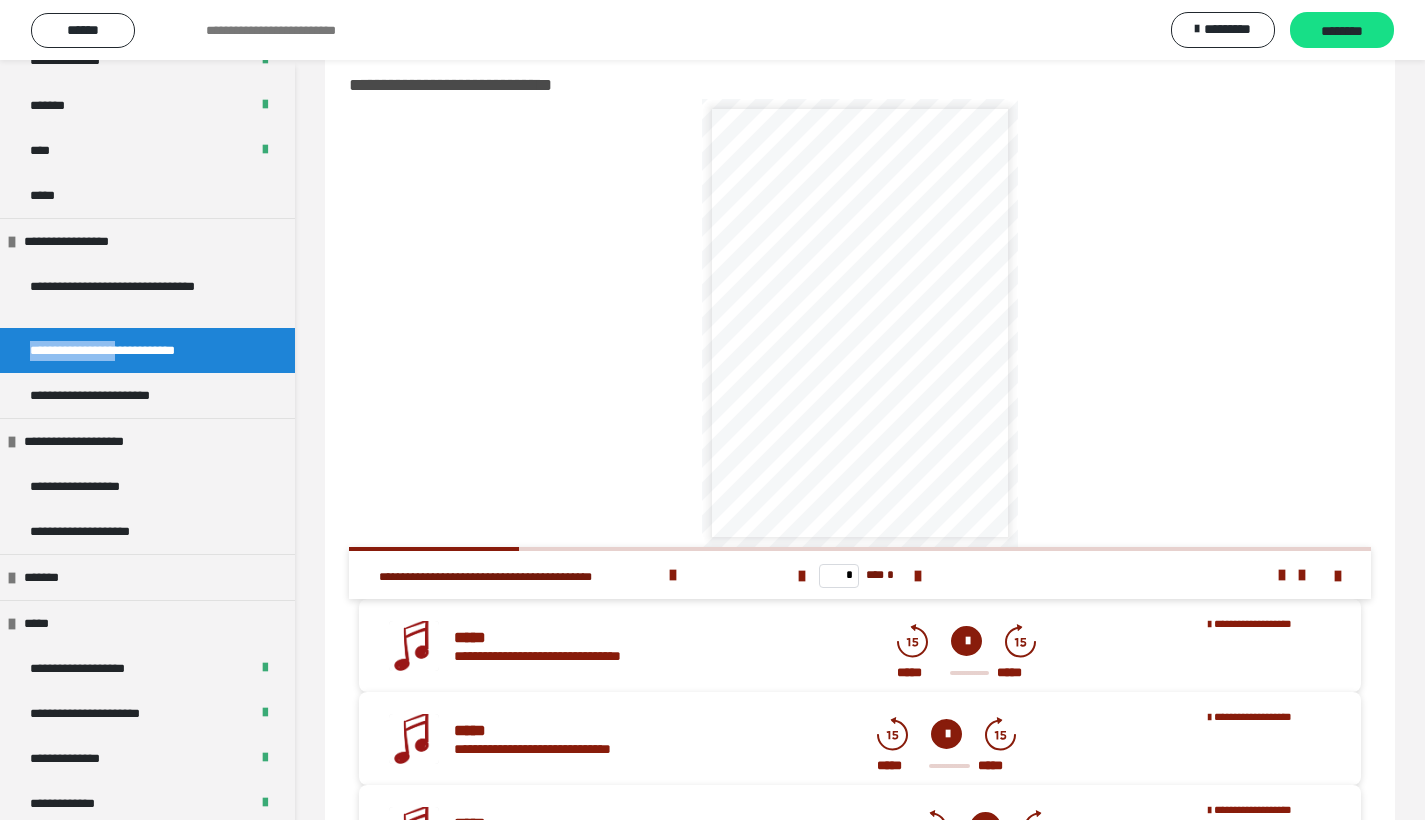click at bounding box center (966, 641) 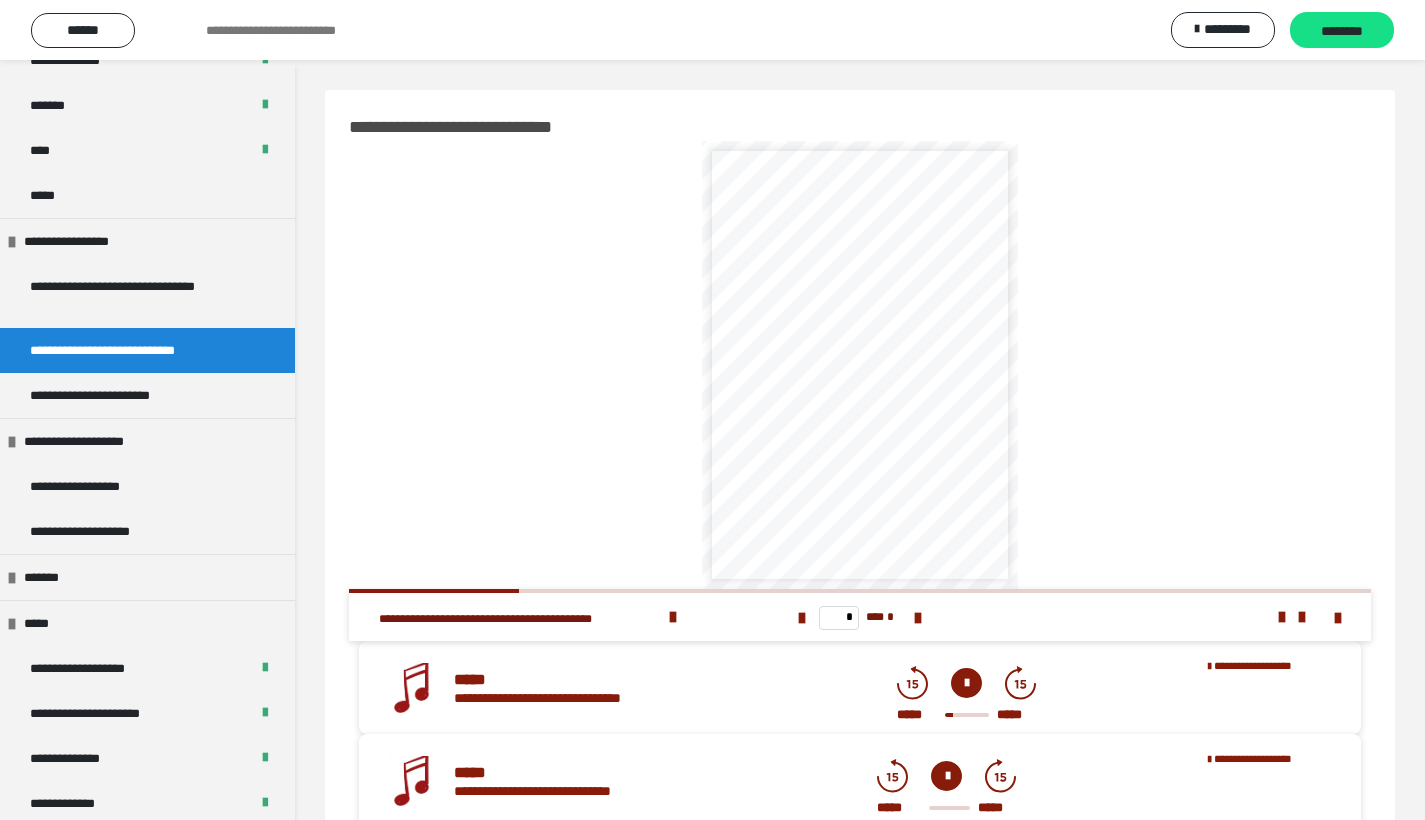 scroll, scrollTop: 0, scrollLeft: 0, axis: both 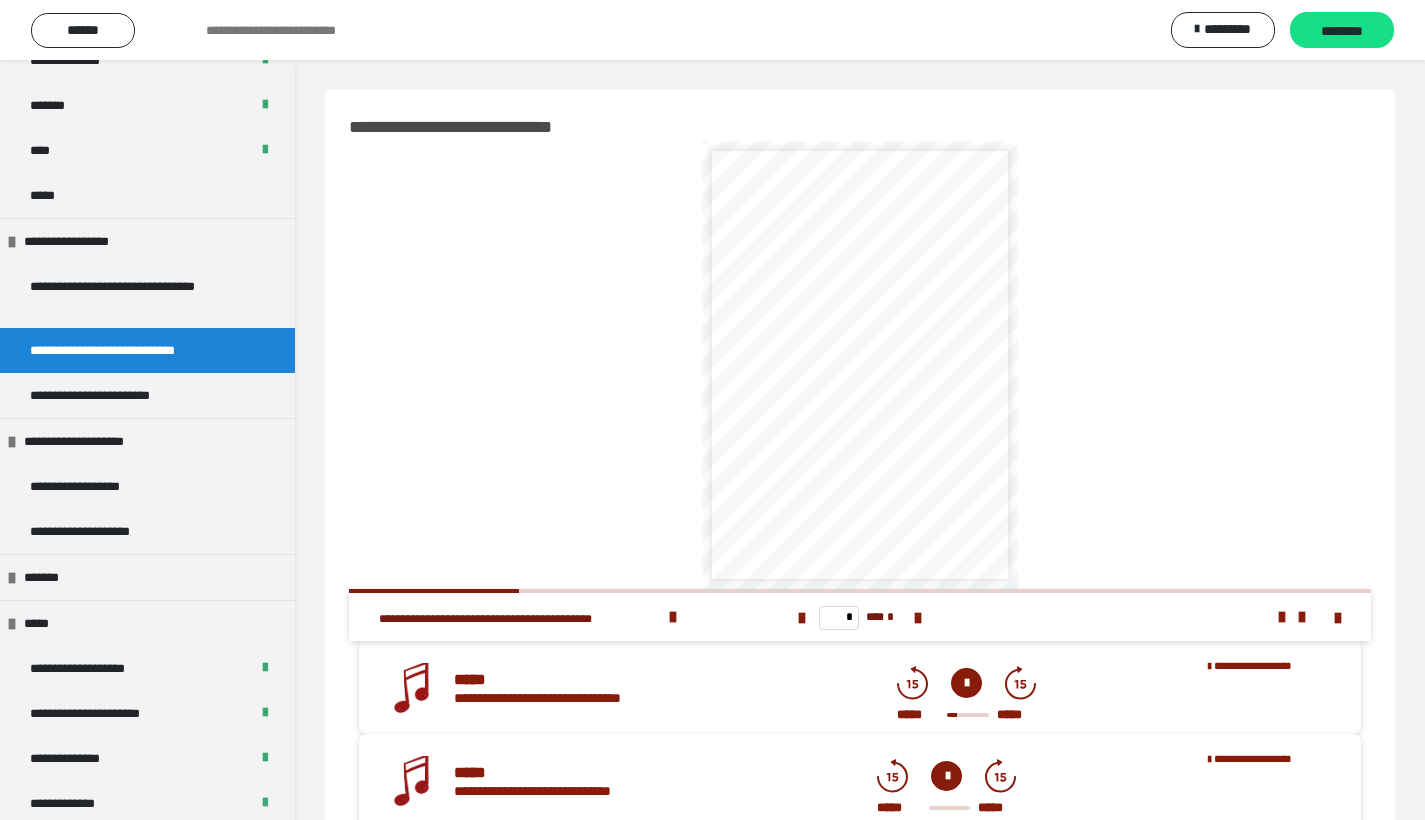 click at bounding box center (966, 683) 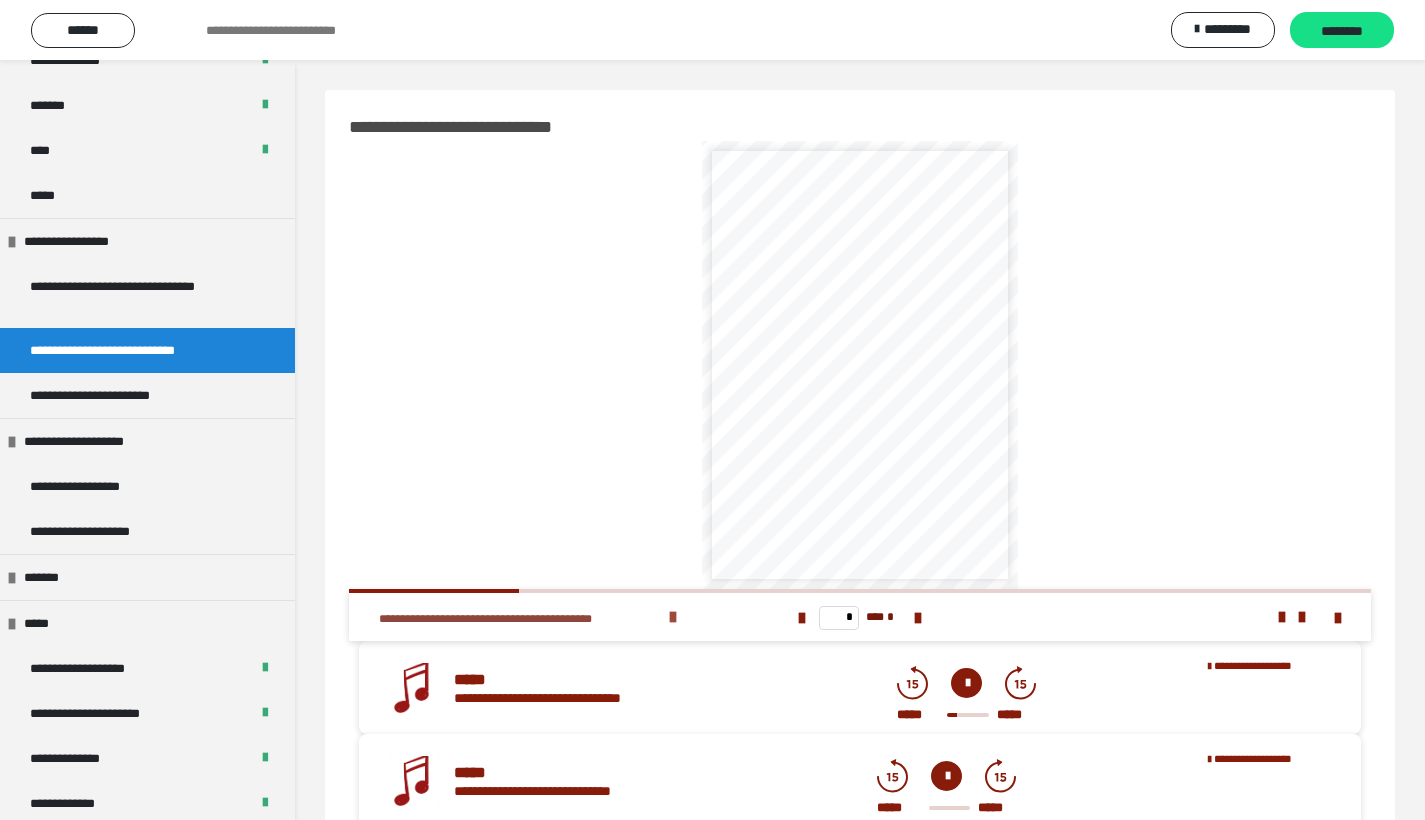click at bounding box center [673, 617] 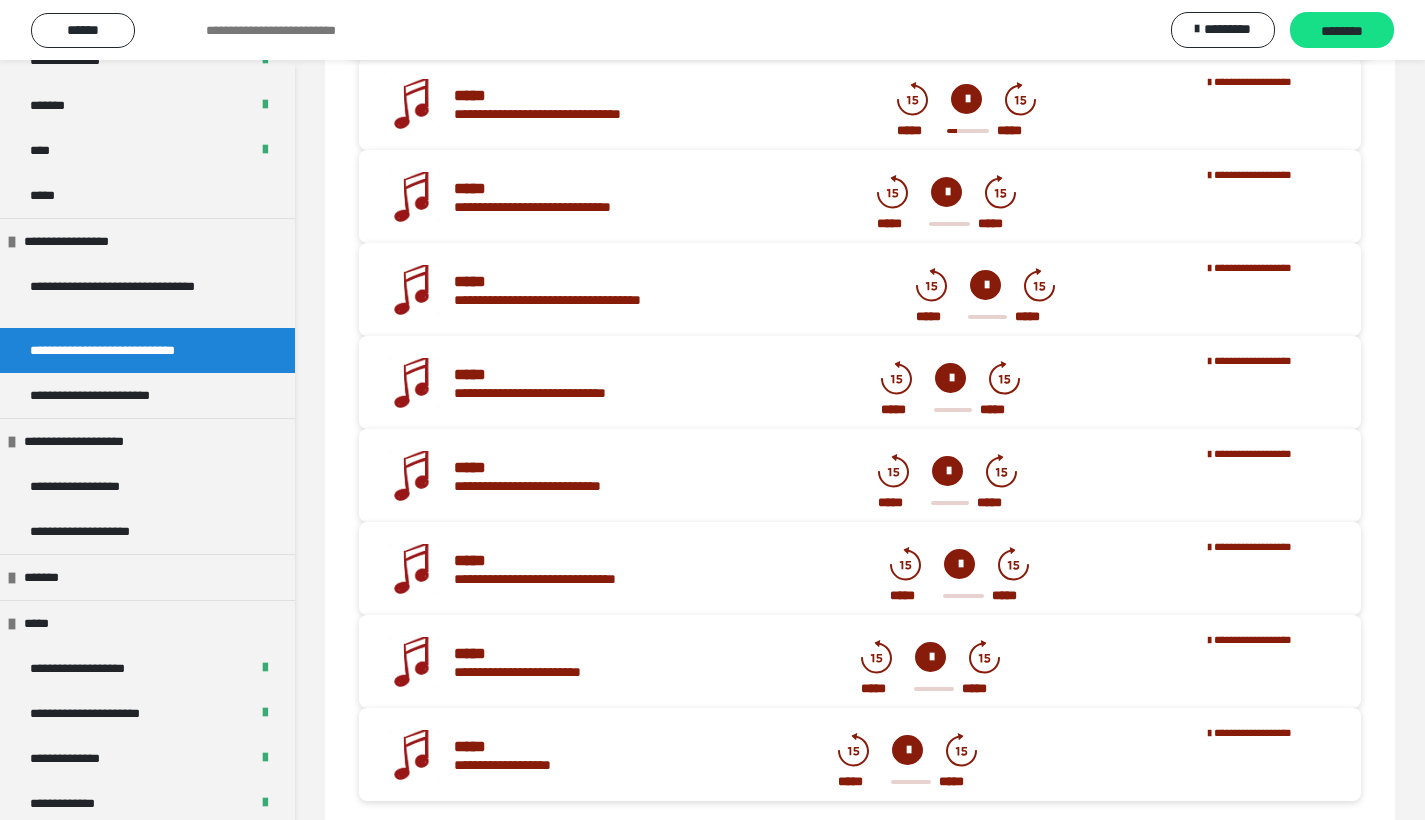 scroll, scrollTop: 581, scrollLeft: 0, axis: vertical 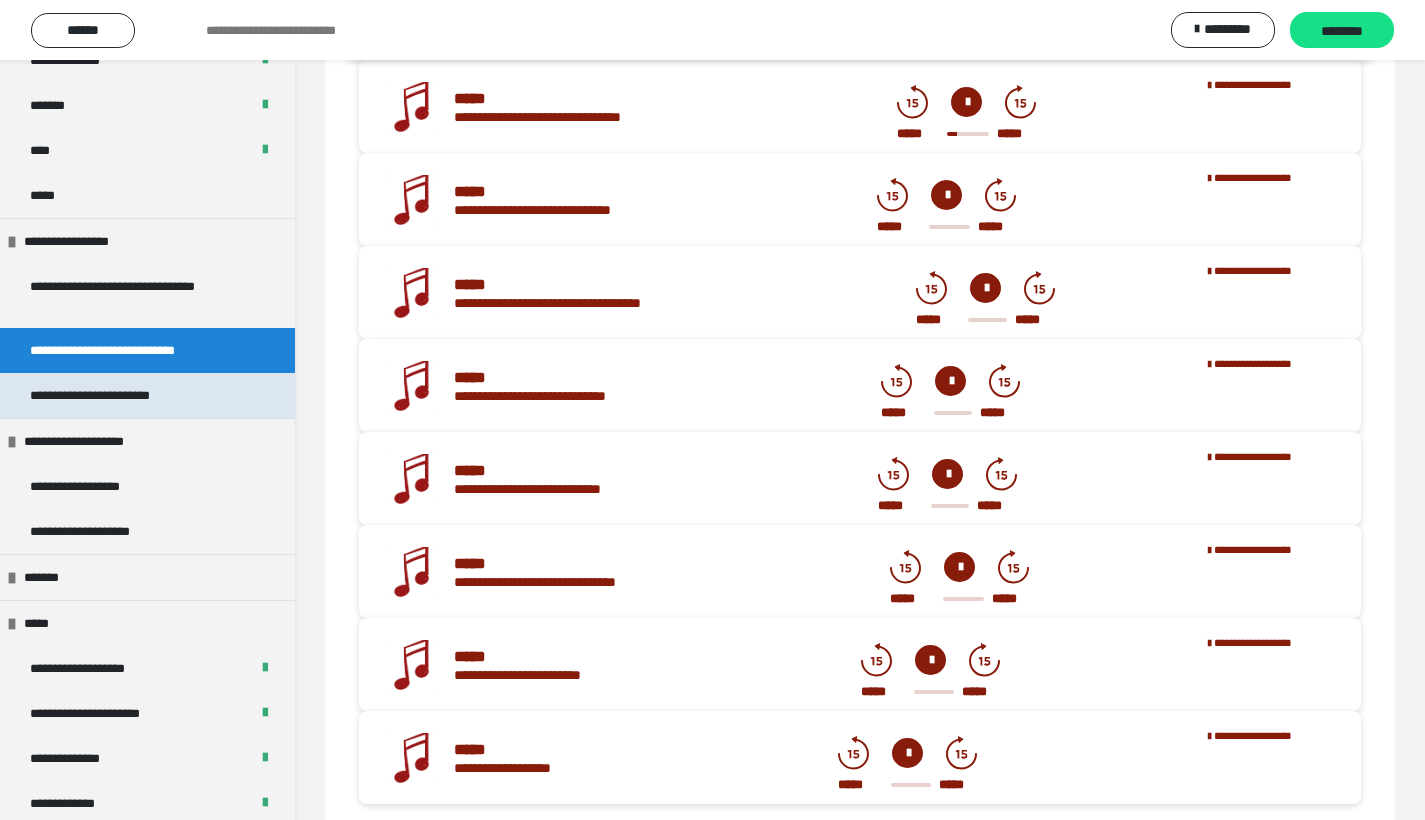 click on "**********" at bounding box center [117, 395] 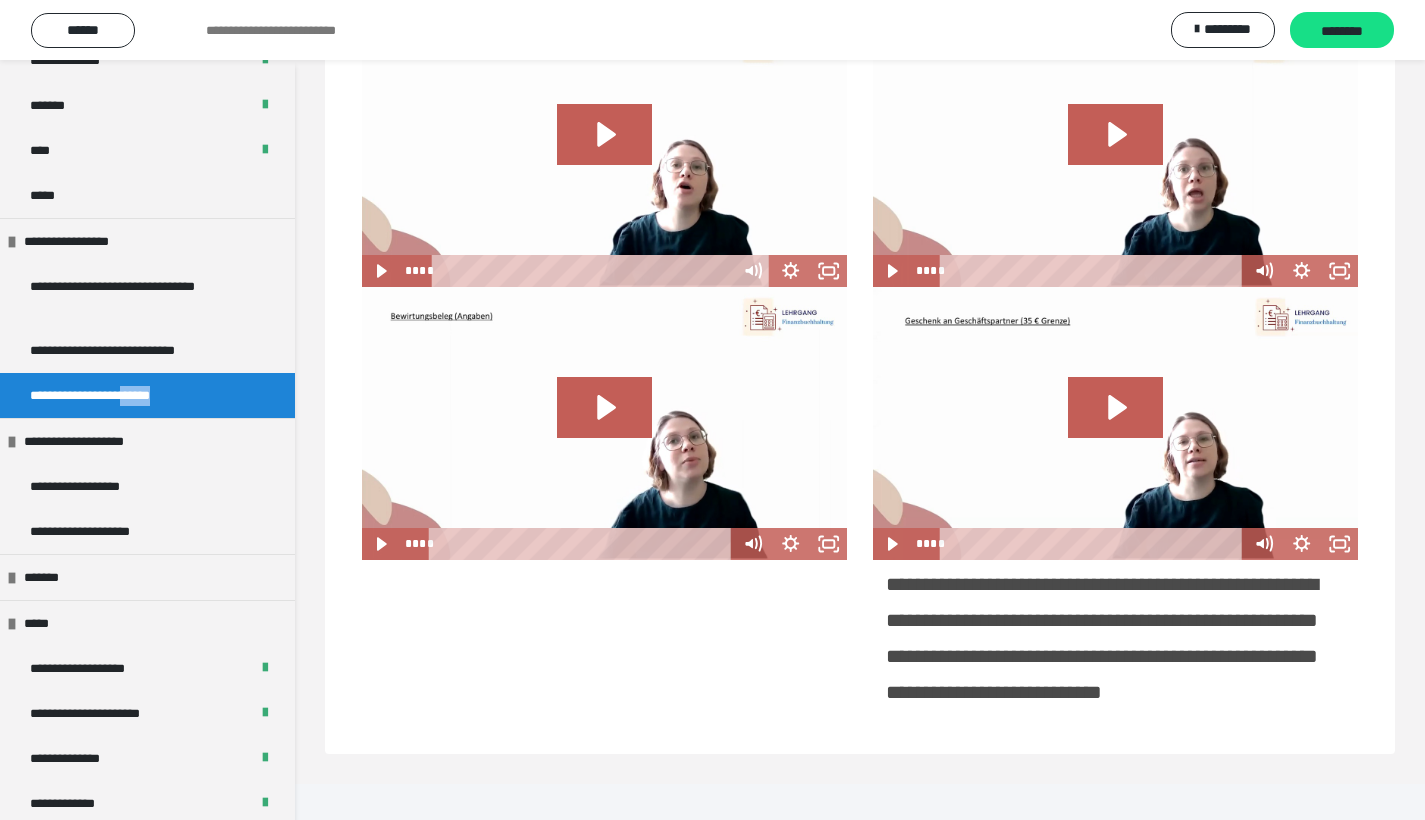 scroll, scrollTop: 400, scrollLeft: 0, axis: vertical 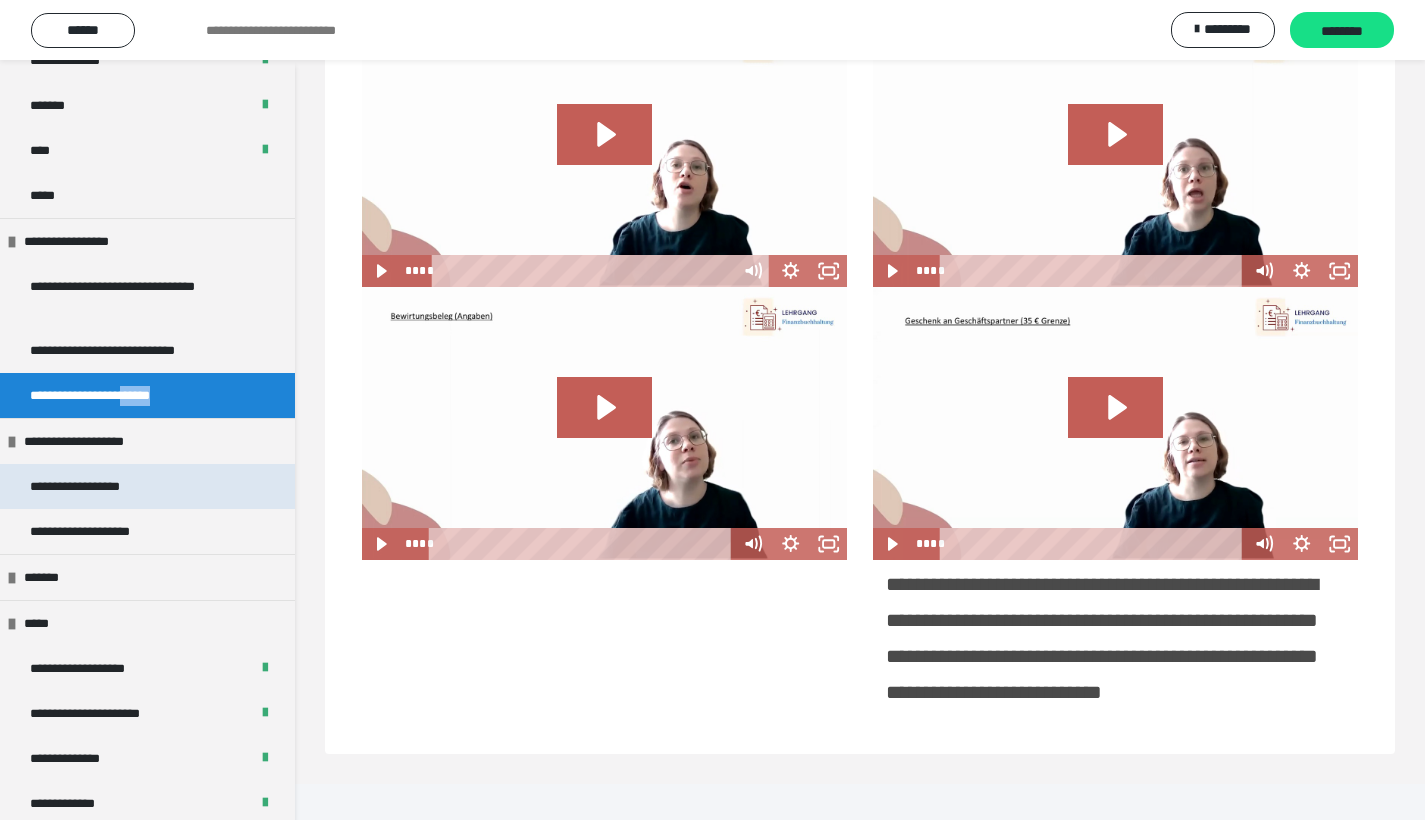 click on "**********" at bounding box center (98, 486) 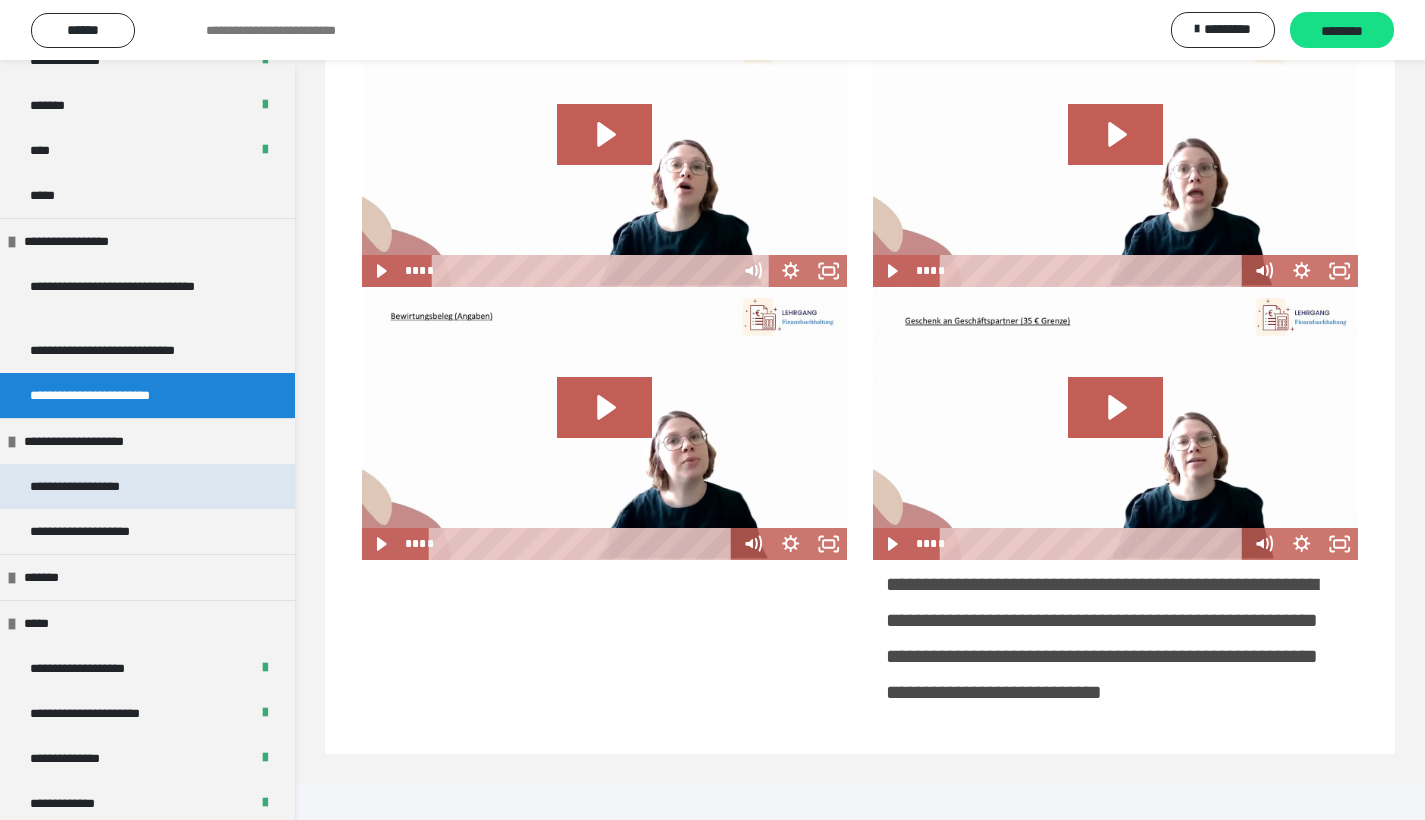 click on "**********" at bounding box center (98, 486) 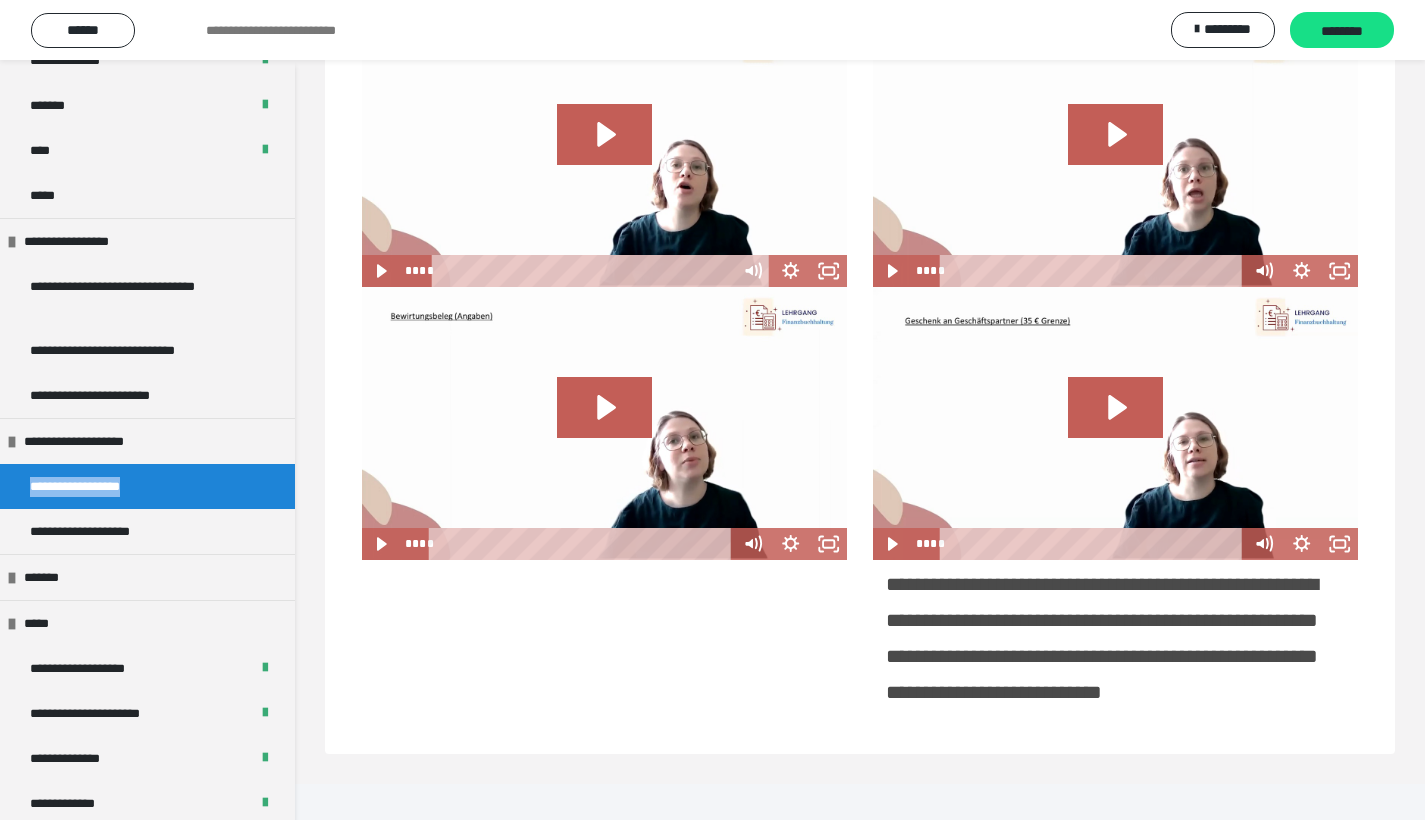 scroll, scrollTop: 347, scrollLeft: 0, axis: vertical 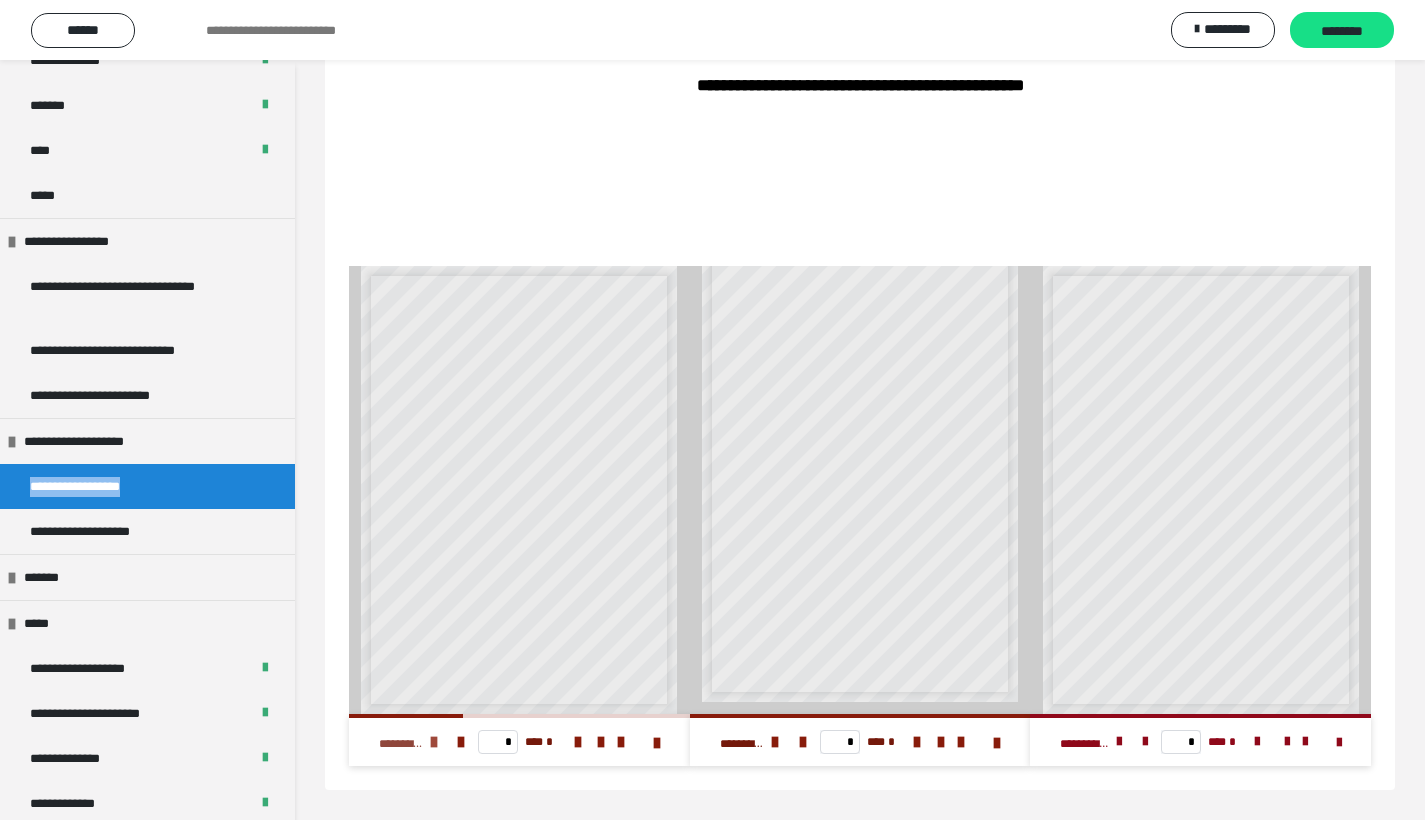 click at bounding box center [434, 742] 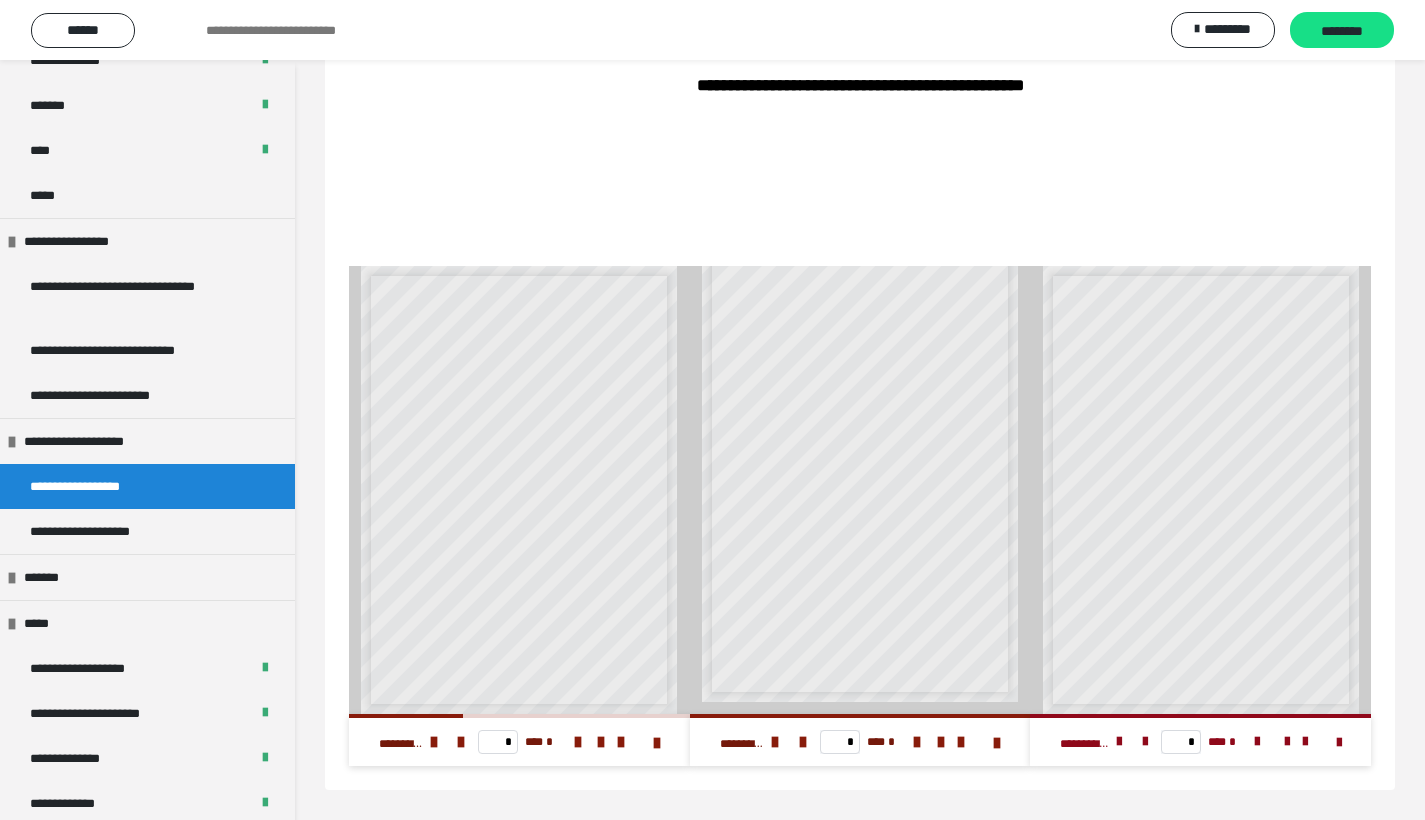scroll, scrollTop: 347, scrollLeft: 0, axis: vertical 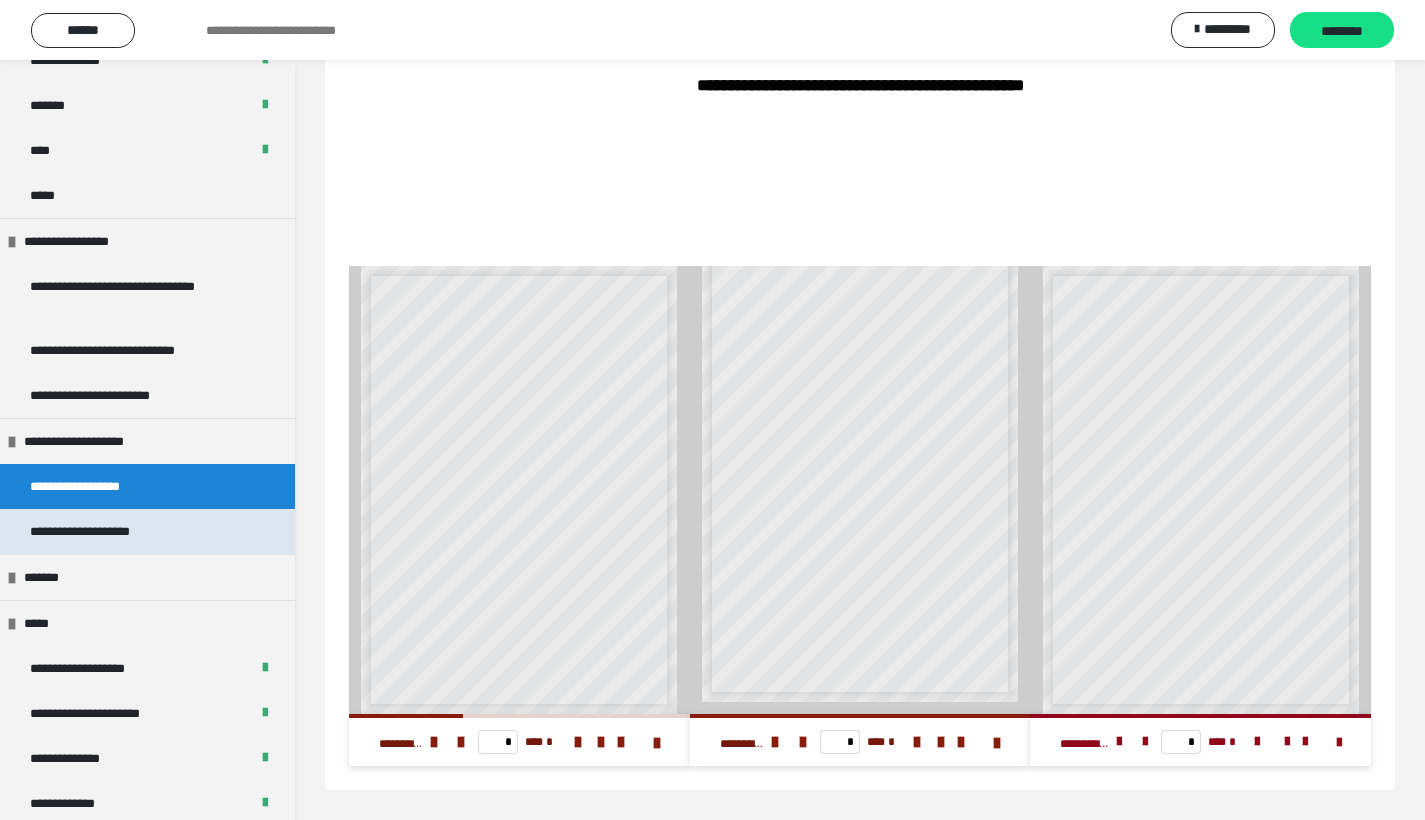 click on "**********" at bounding box center (102, 531) 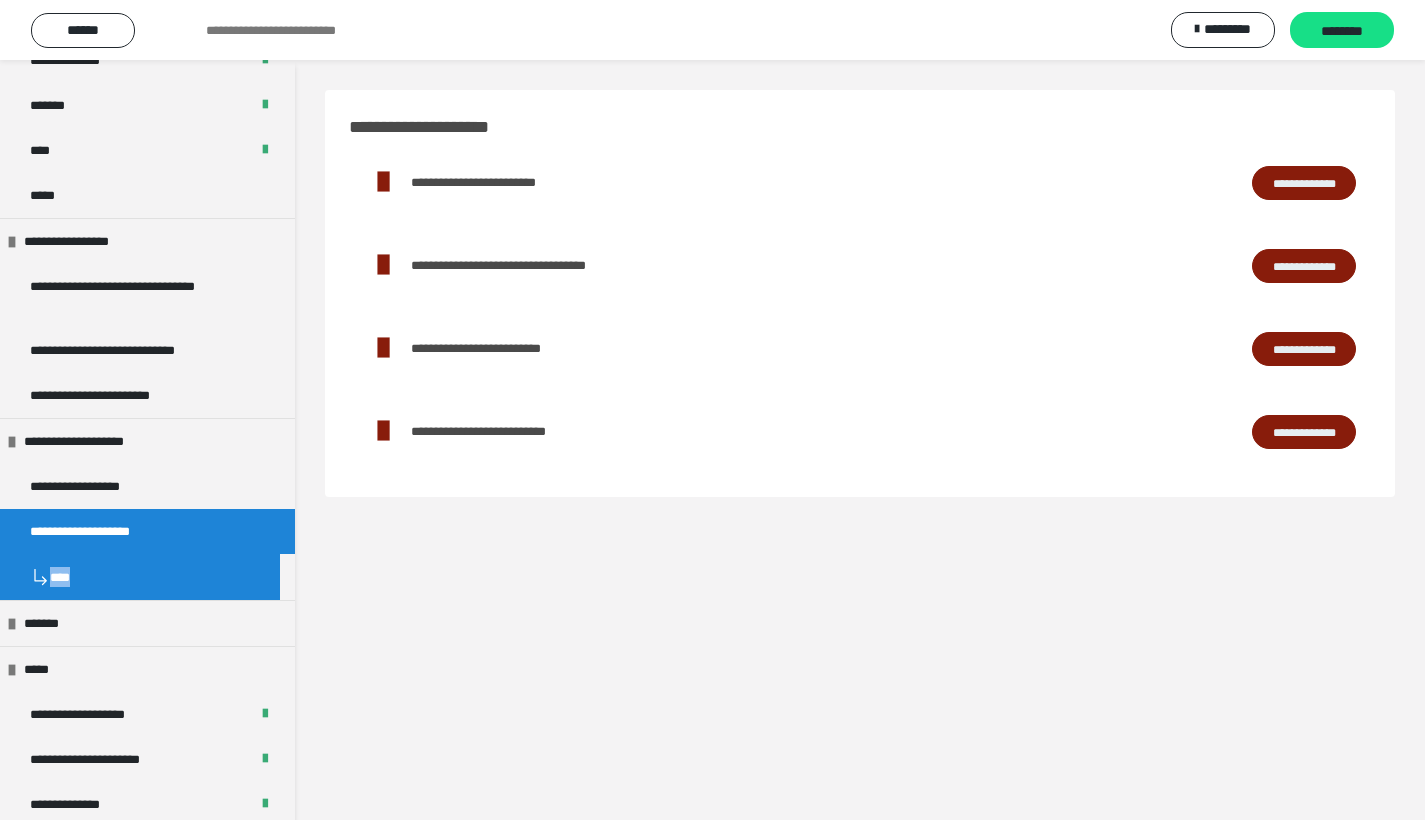 scroll, scrollTop: 0, scrollLeft: 0, axis: both 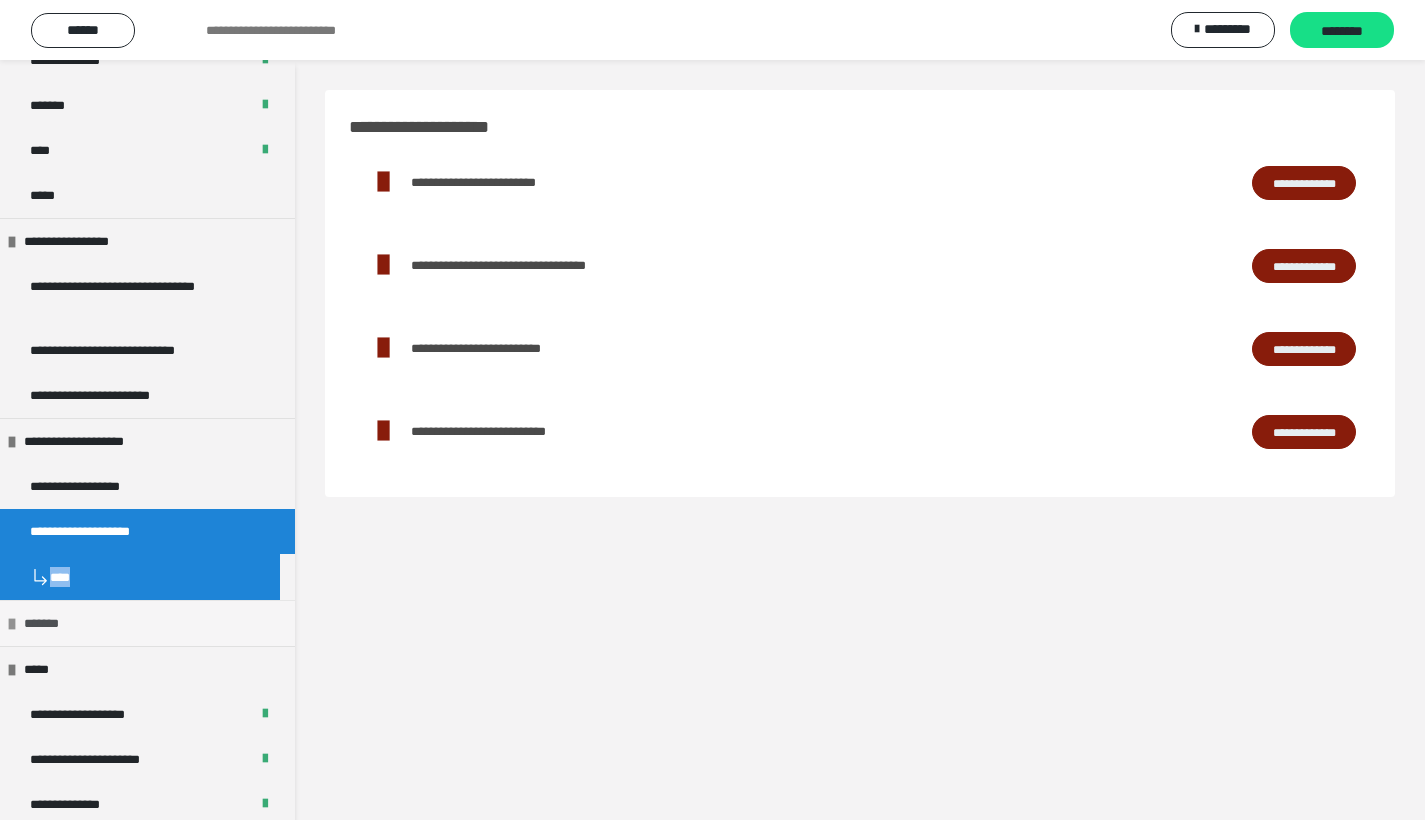 click on "*******" at bounding box center (147, 623) 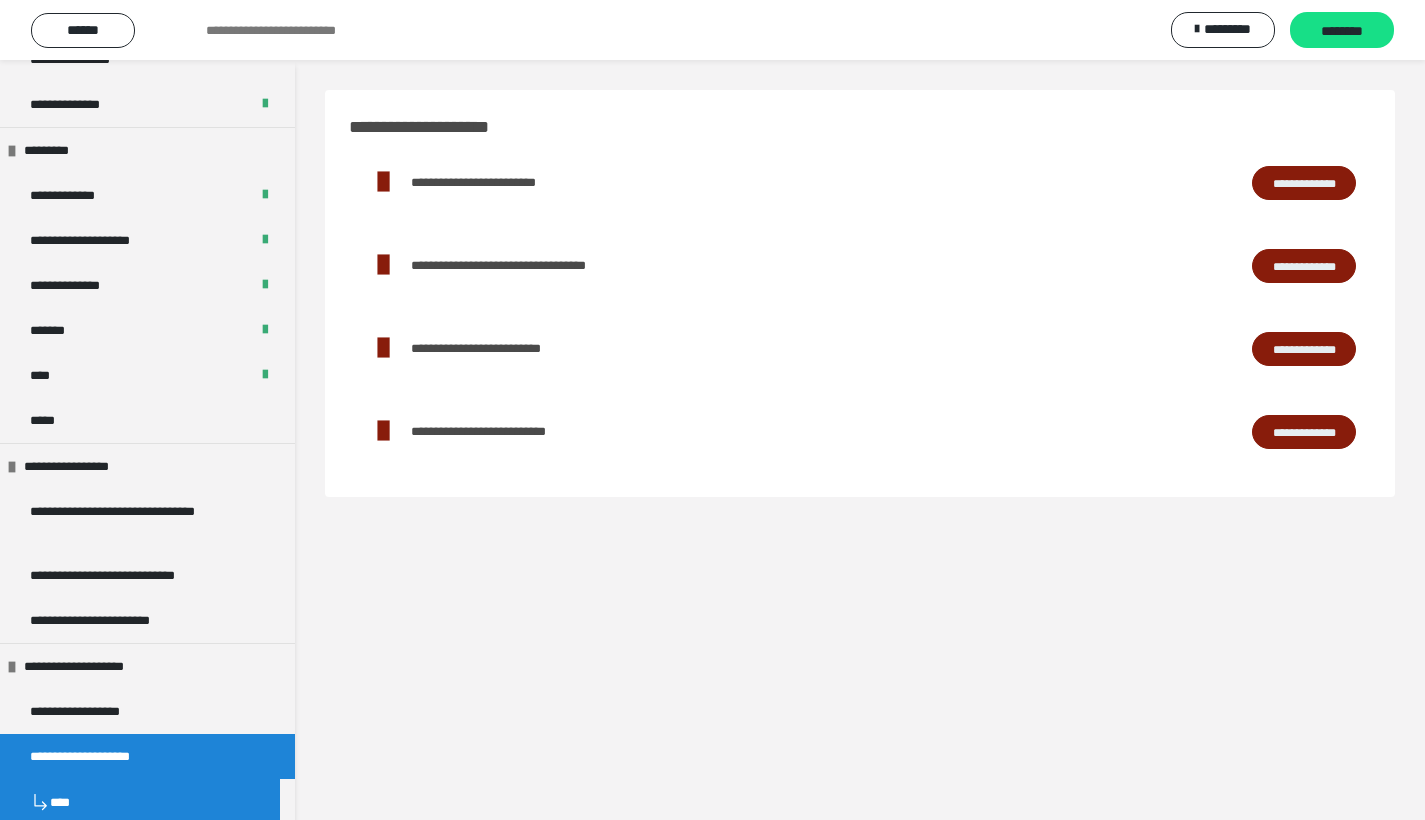 scroll, scrollTop: 1578, scrollLeft: 0, axis: vertical 